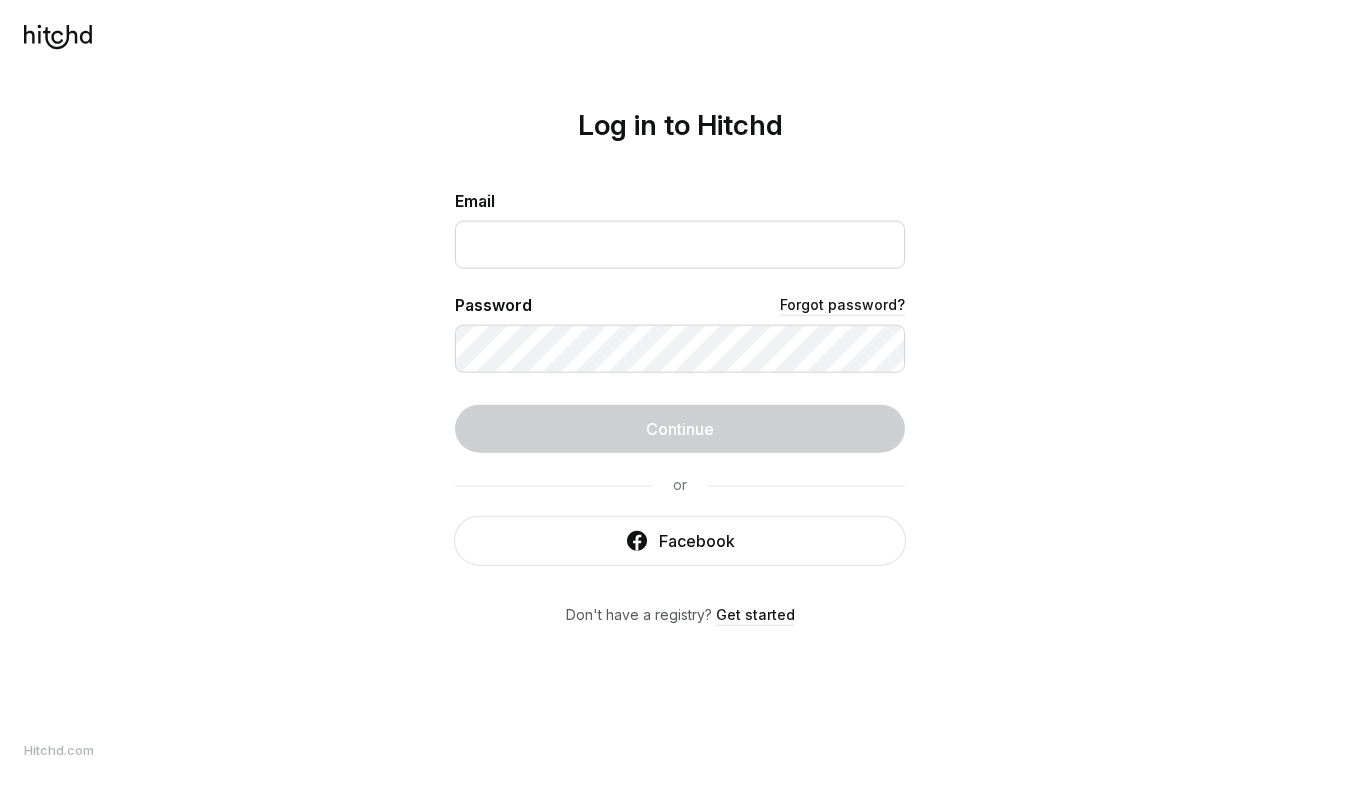 scroll, scrollTop: 0, scrollLeft: 0, axis: both 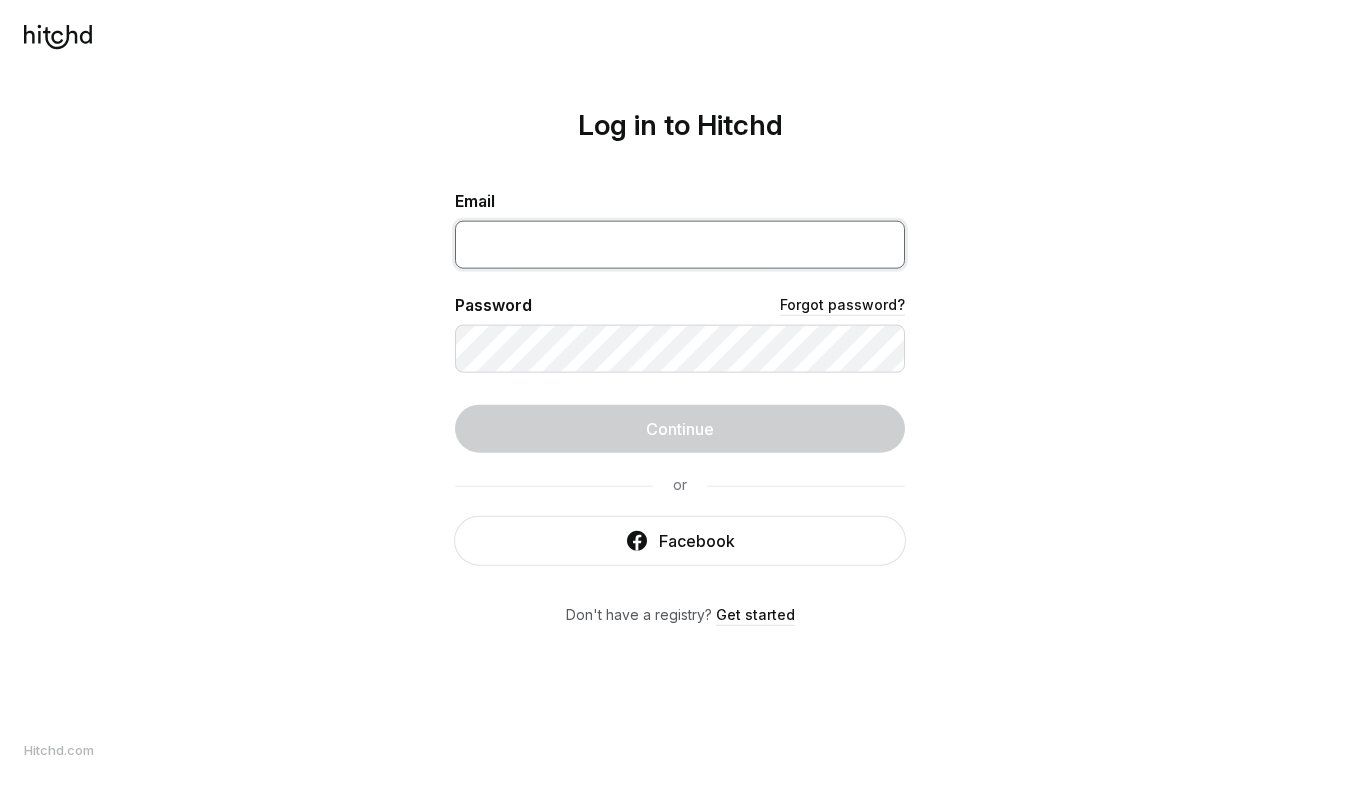 click at bounding box center (680, 245) 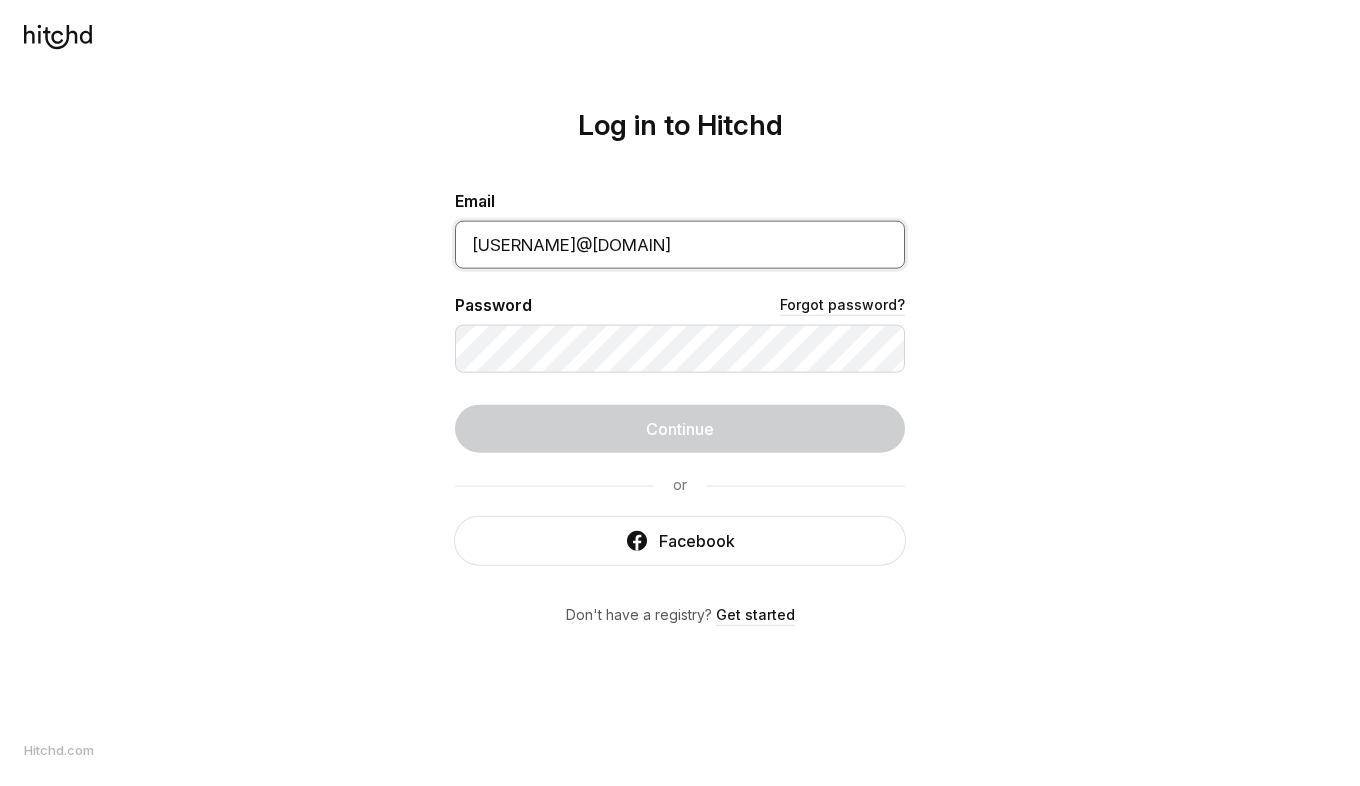 type on "[USERNAME]@[DOMAIN]" 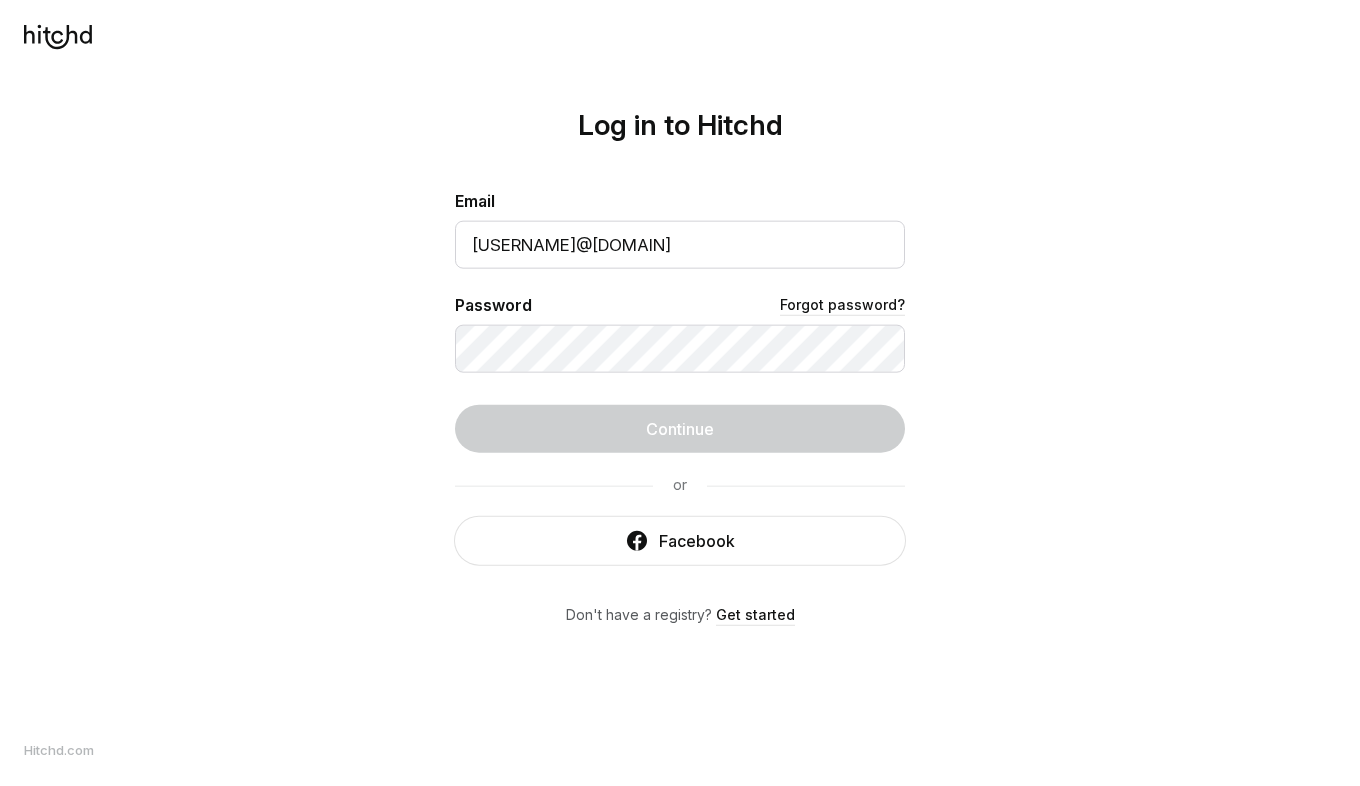 click on "Password
Forgot password?" at bounding box center [680, 333] 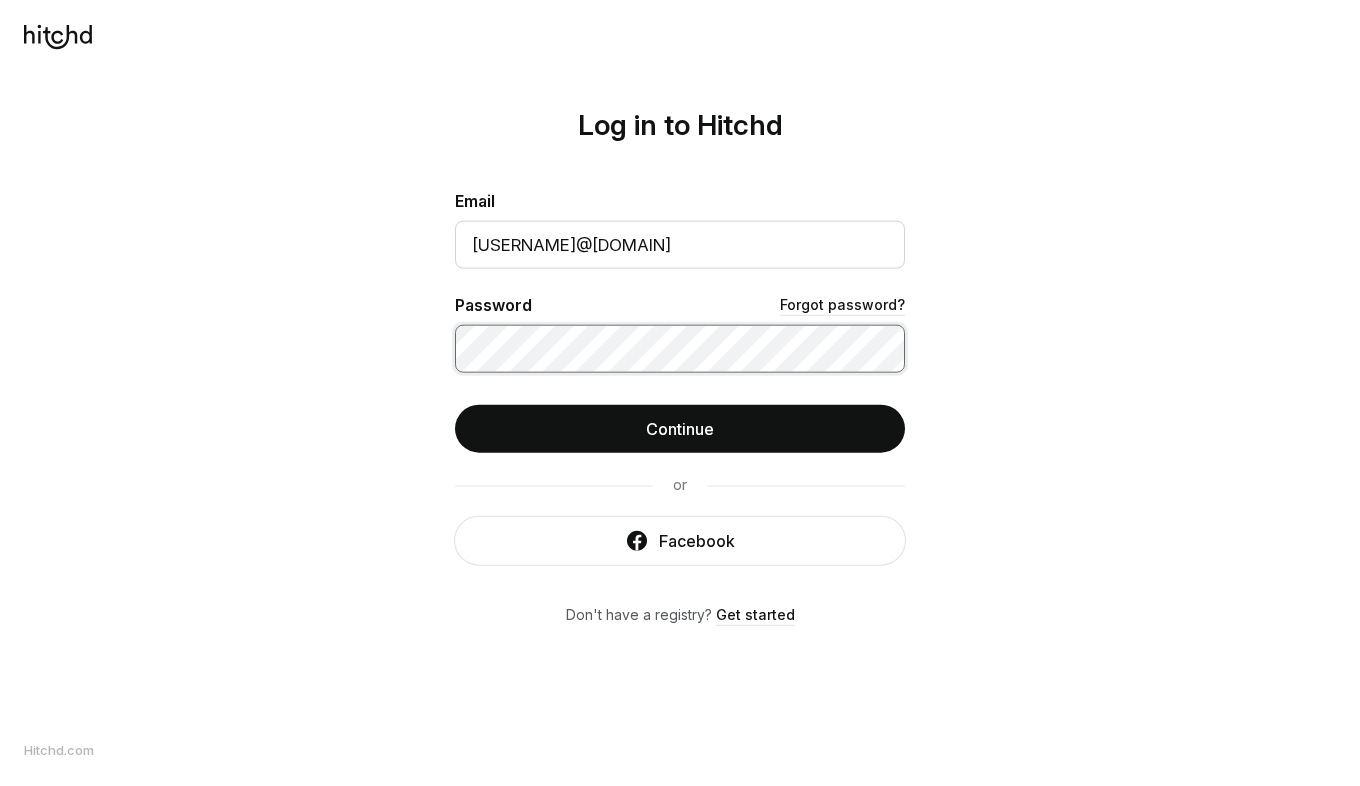 click on "Continue" at bounding box center [680, 429] 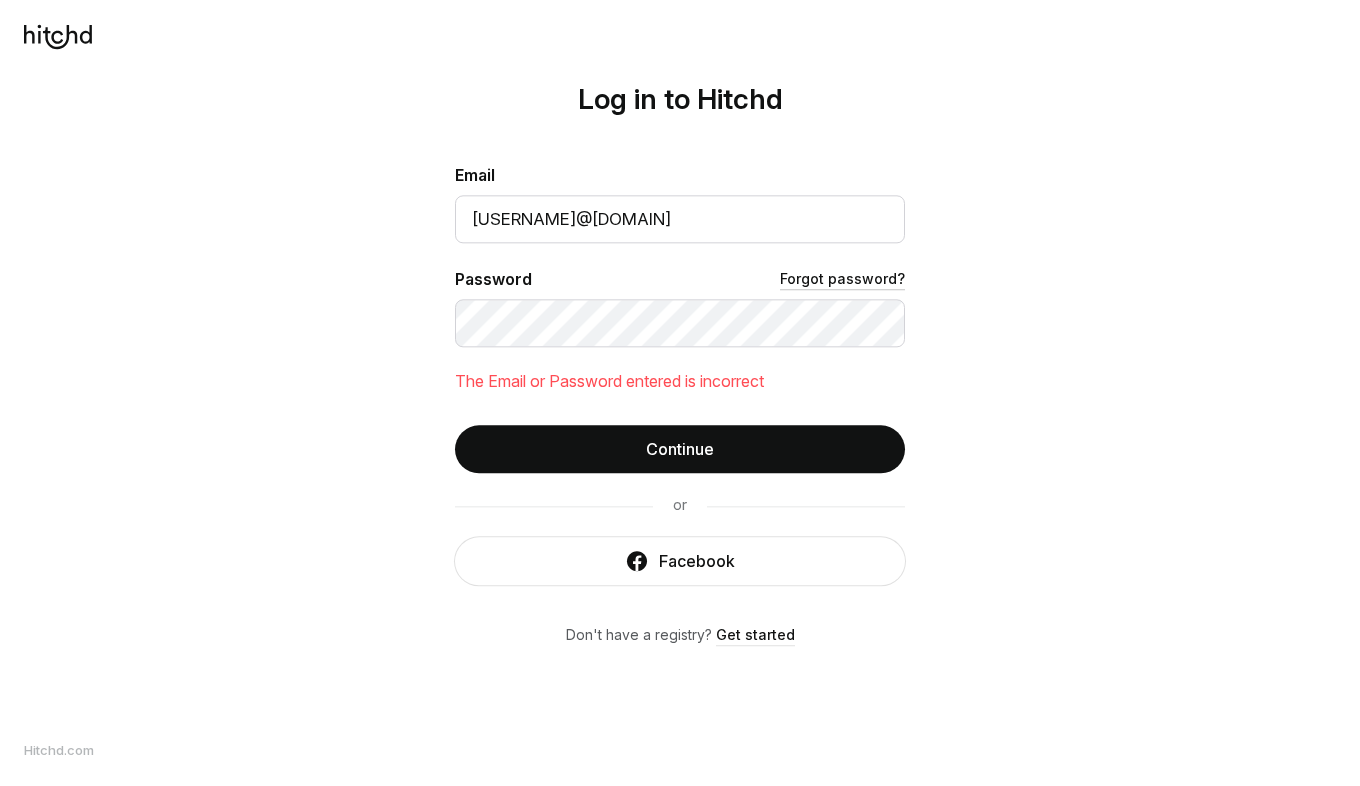 click on "Forgot password?" at bounding box center [842, 279] 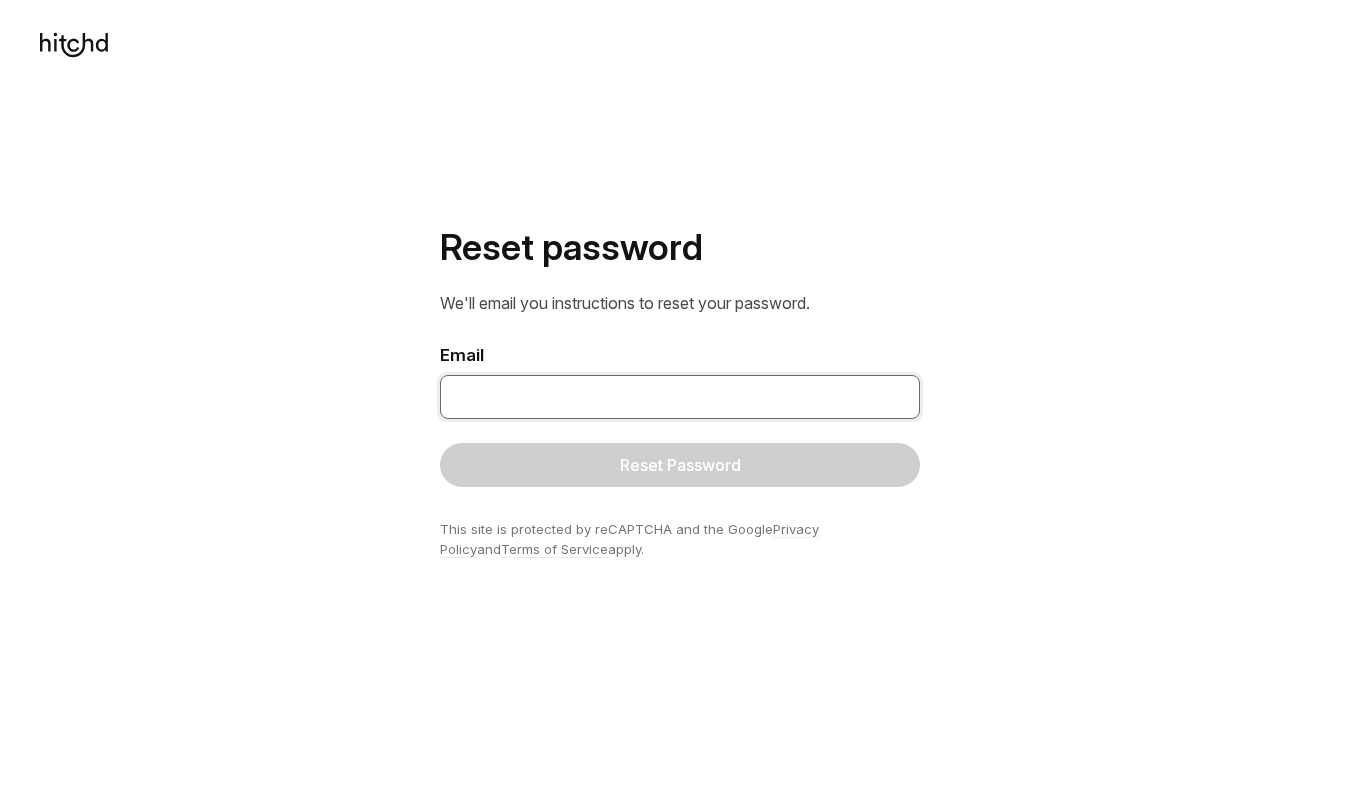 click at bounding box center [680, 397] 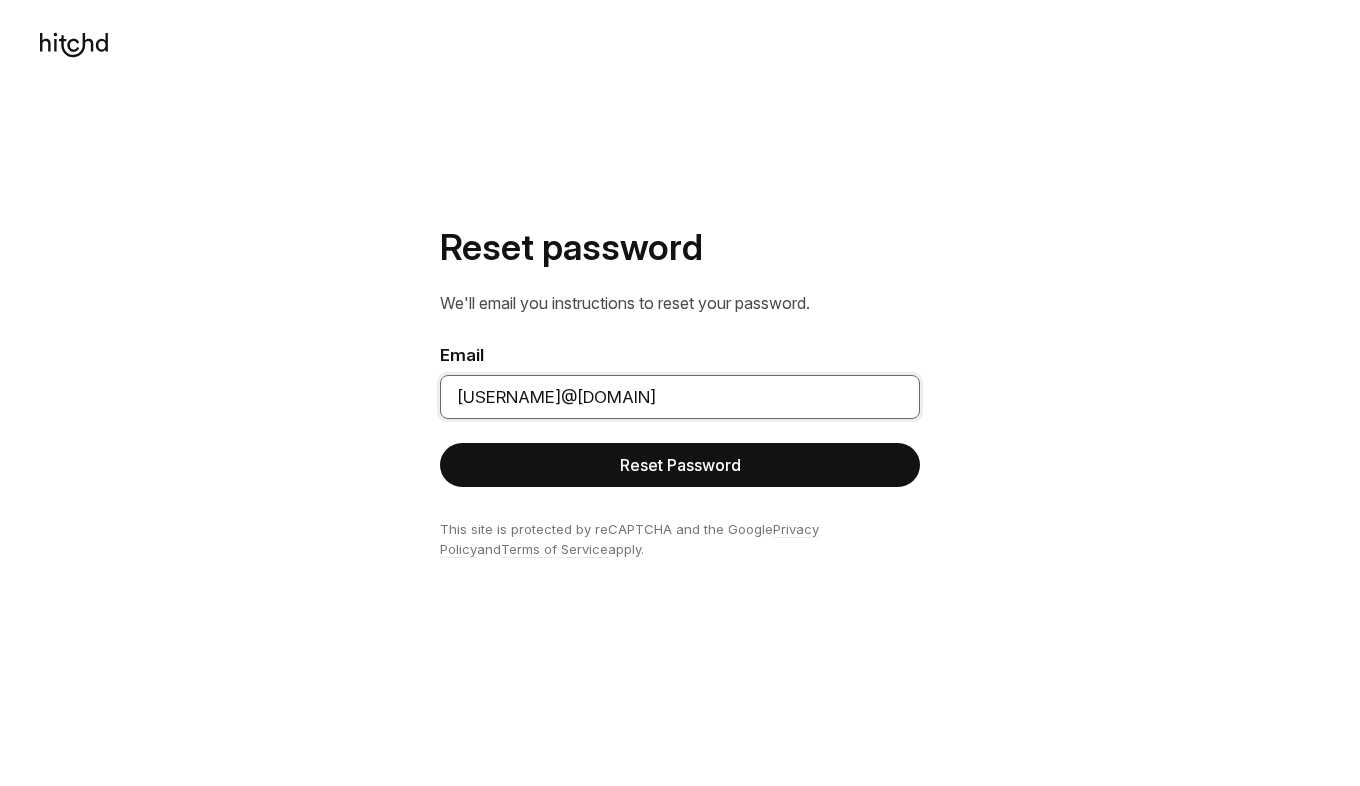 type on "[USERNAME]@[DOMAIN]" 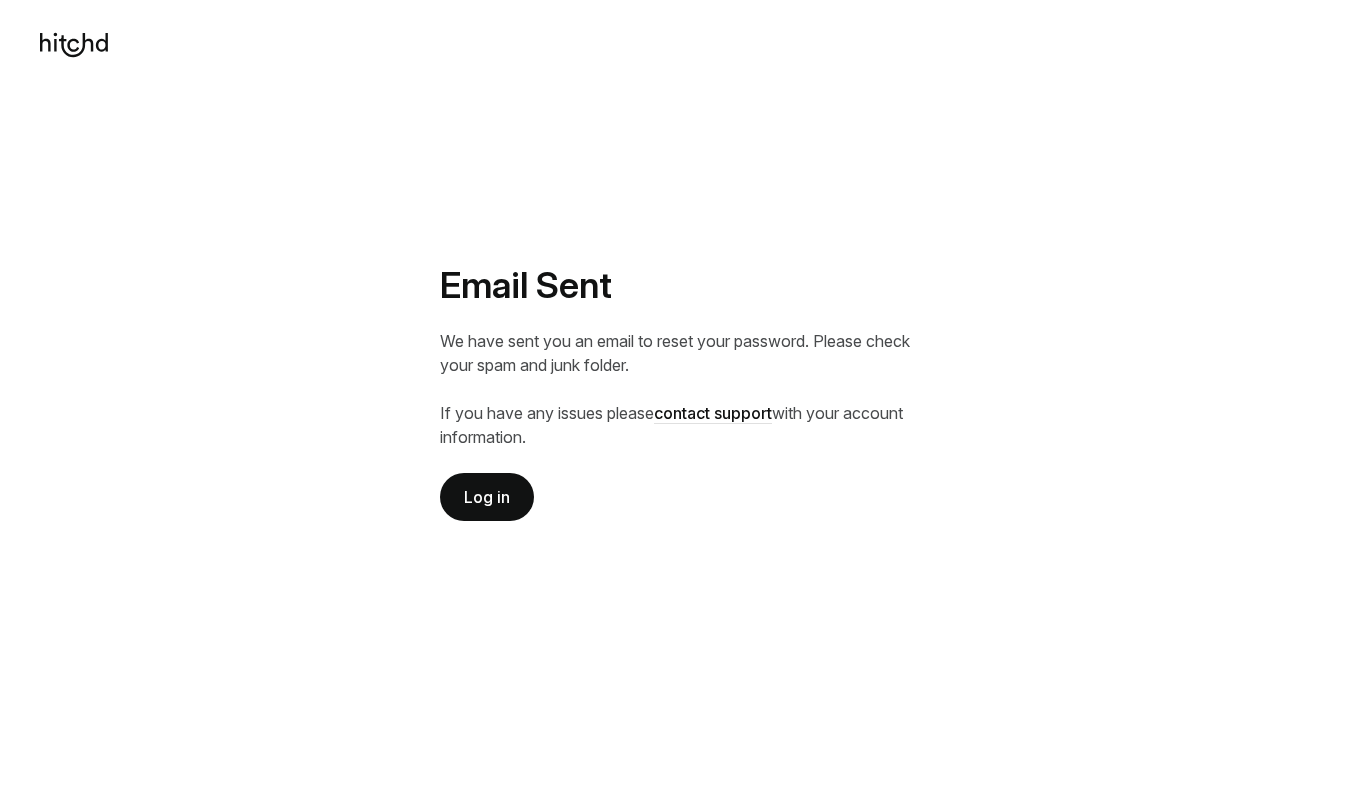 click on "Log in" at bounding box center (487, 497) 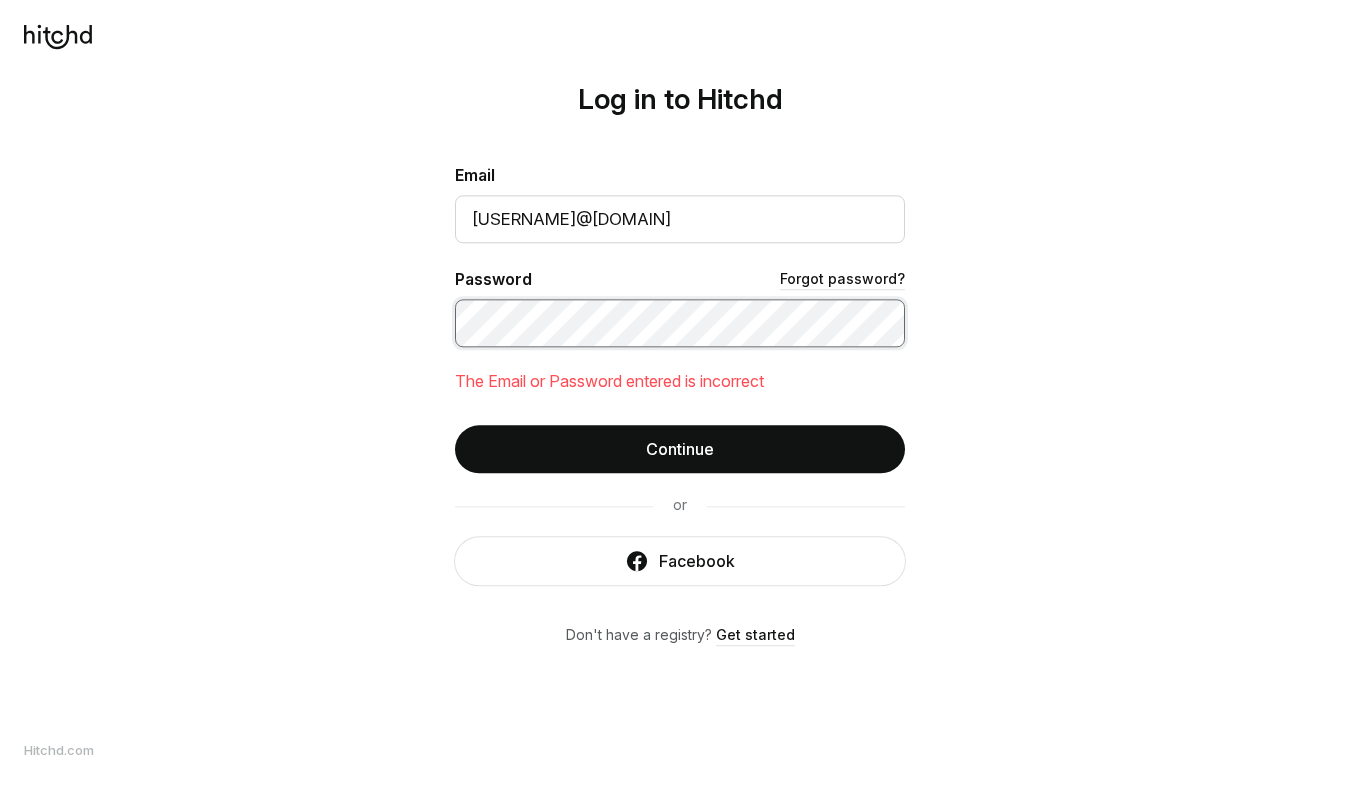 click on "Continue" at bounding box center (680, 449) 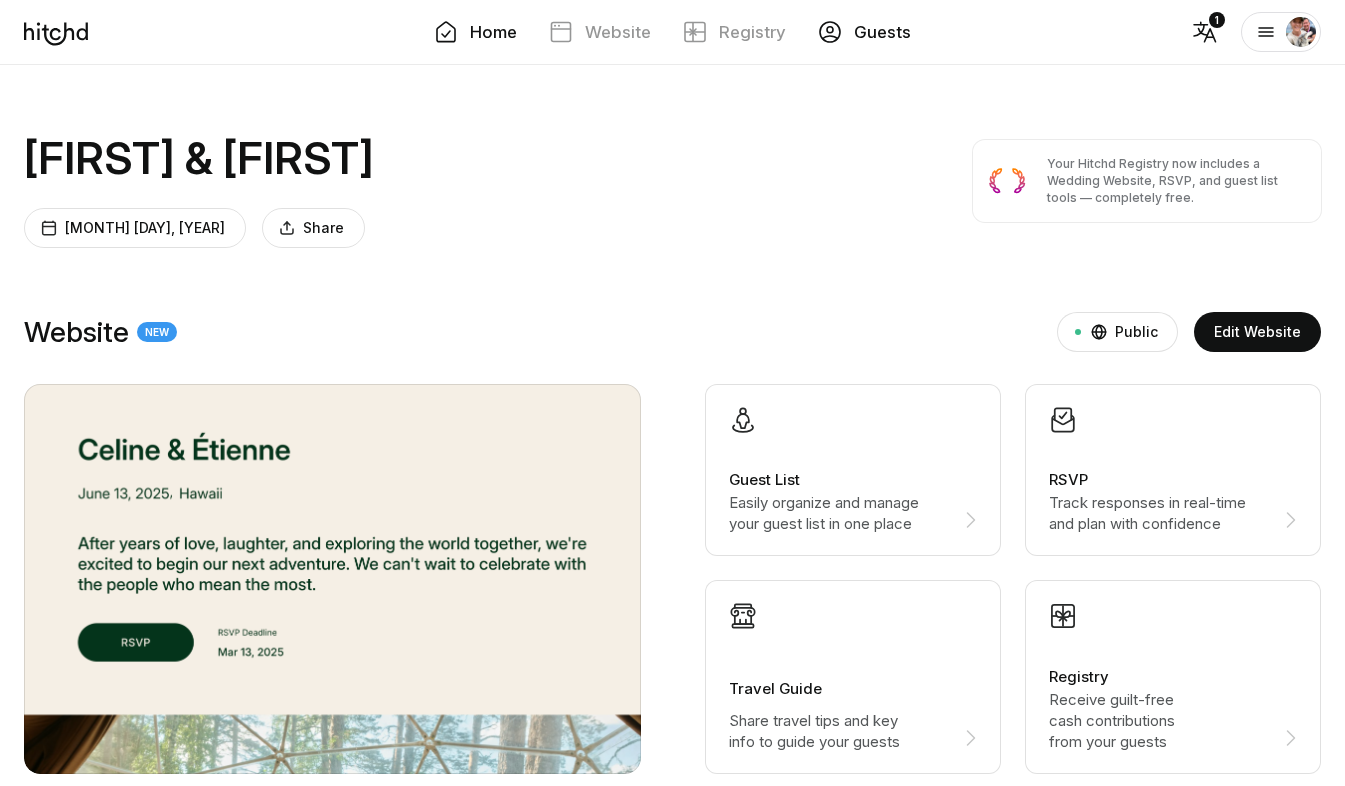 click on "Guests" at bounding box center (882, 32) 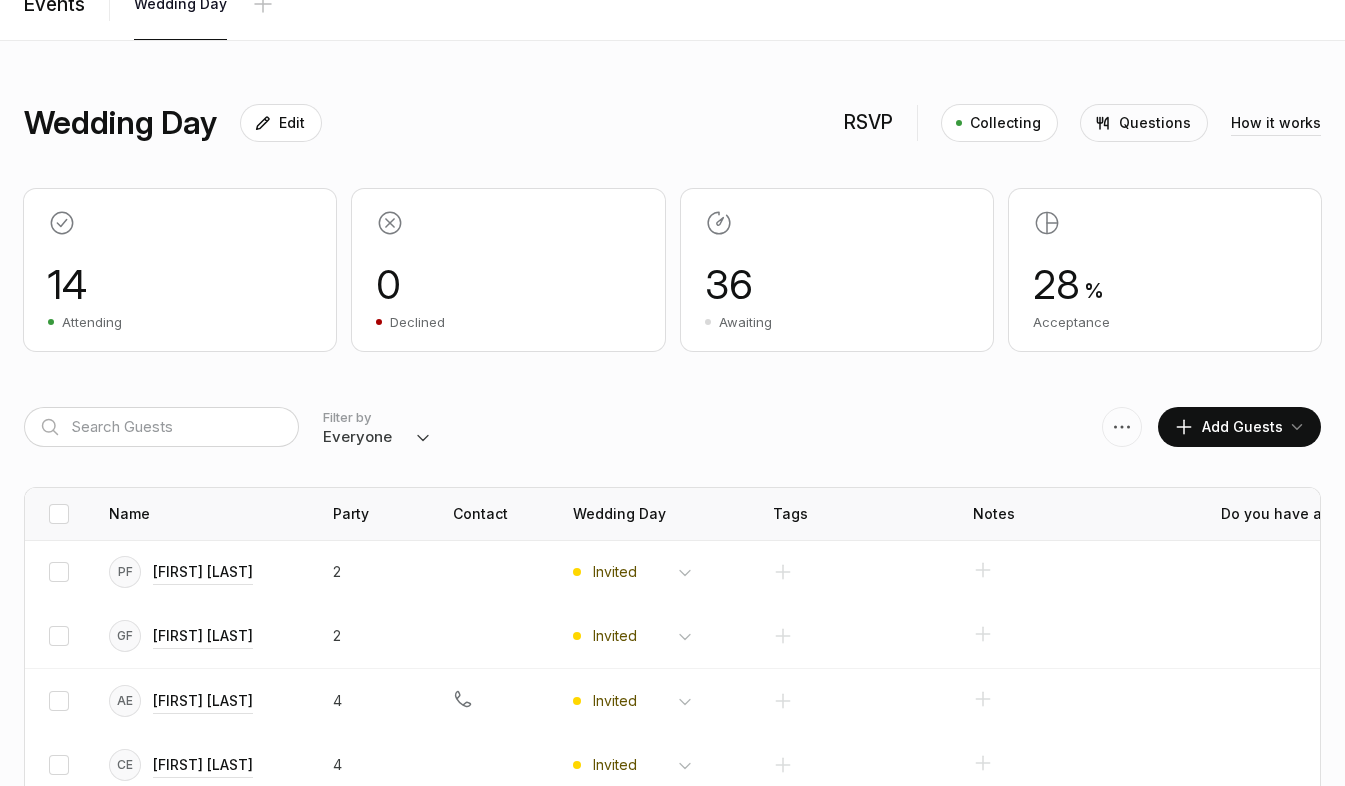 scroll, scrollTop: 199, scrollLeft: 0, axis: vertical 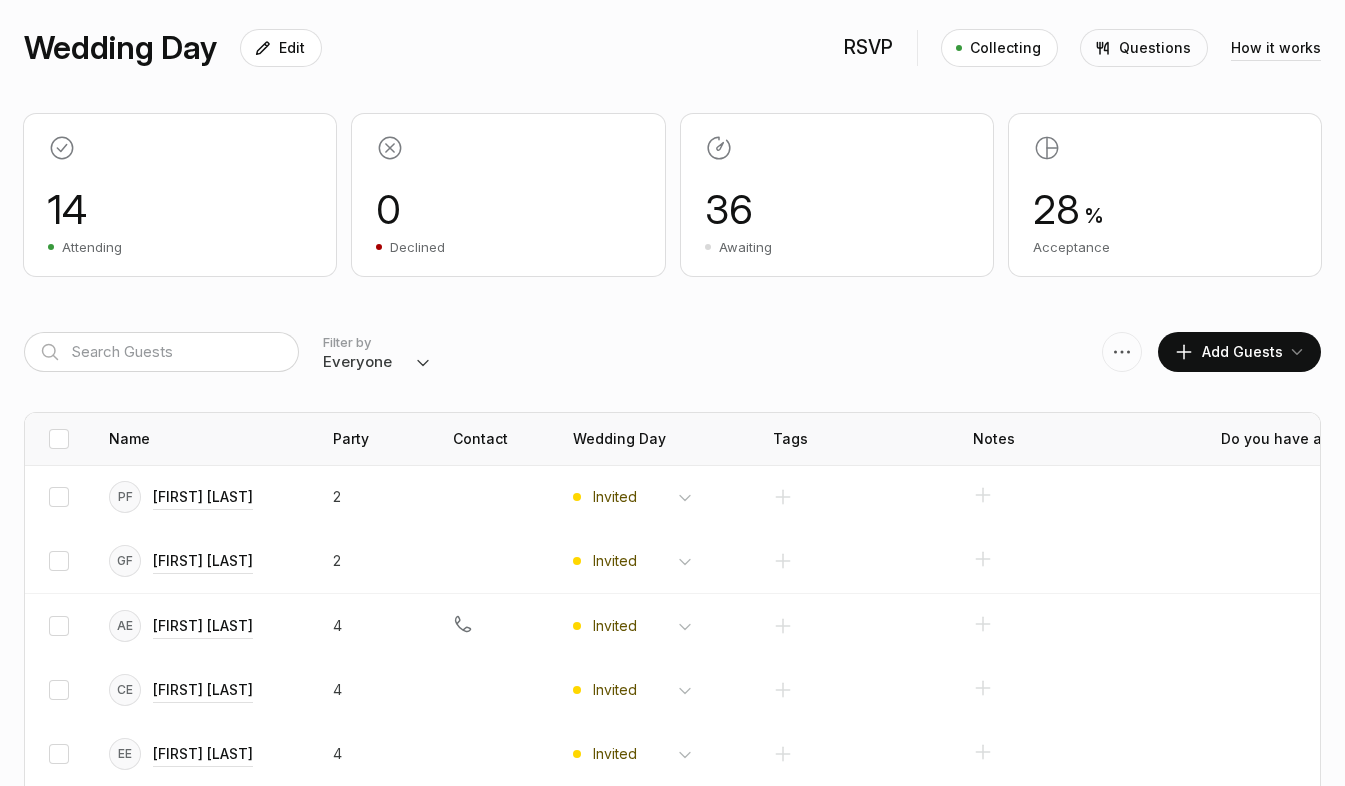 click on "Filter by
Everyone
Attending
Declined
Awaiting
Not Invited" at bounding box center [423, 352] 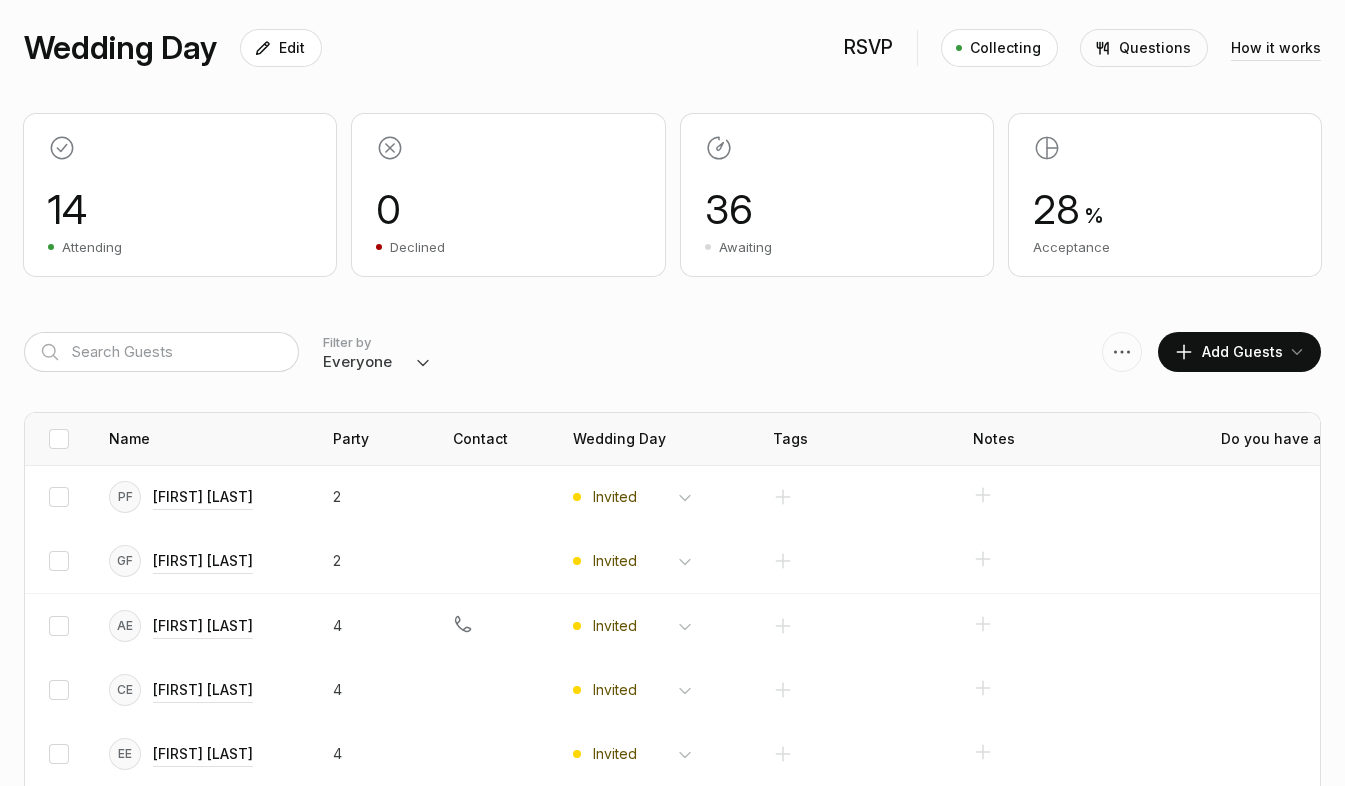 click on "Everyone
Attending
Declined
Awaiting
Not Invited" at bounding box center (377, 362) 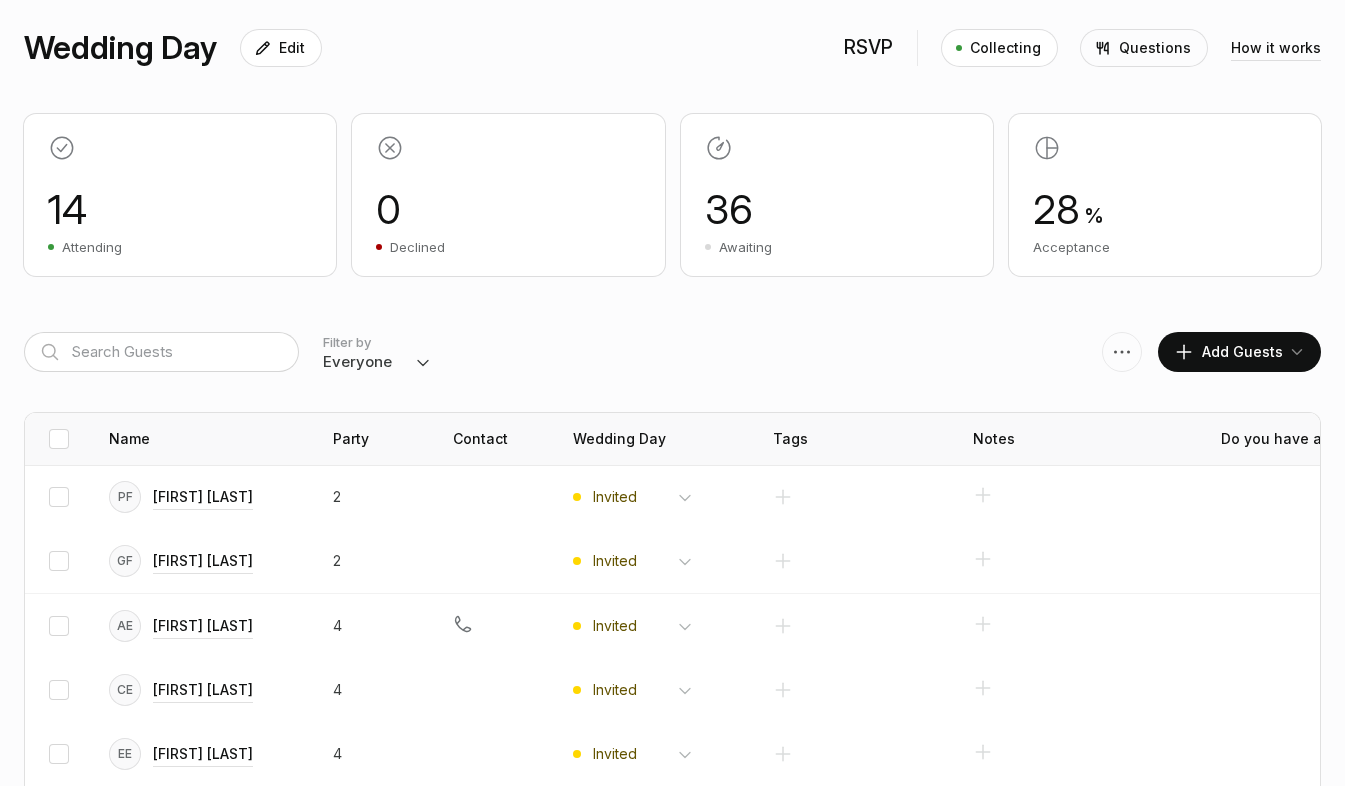 select on "attending" 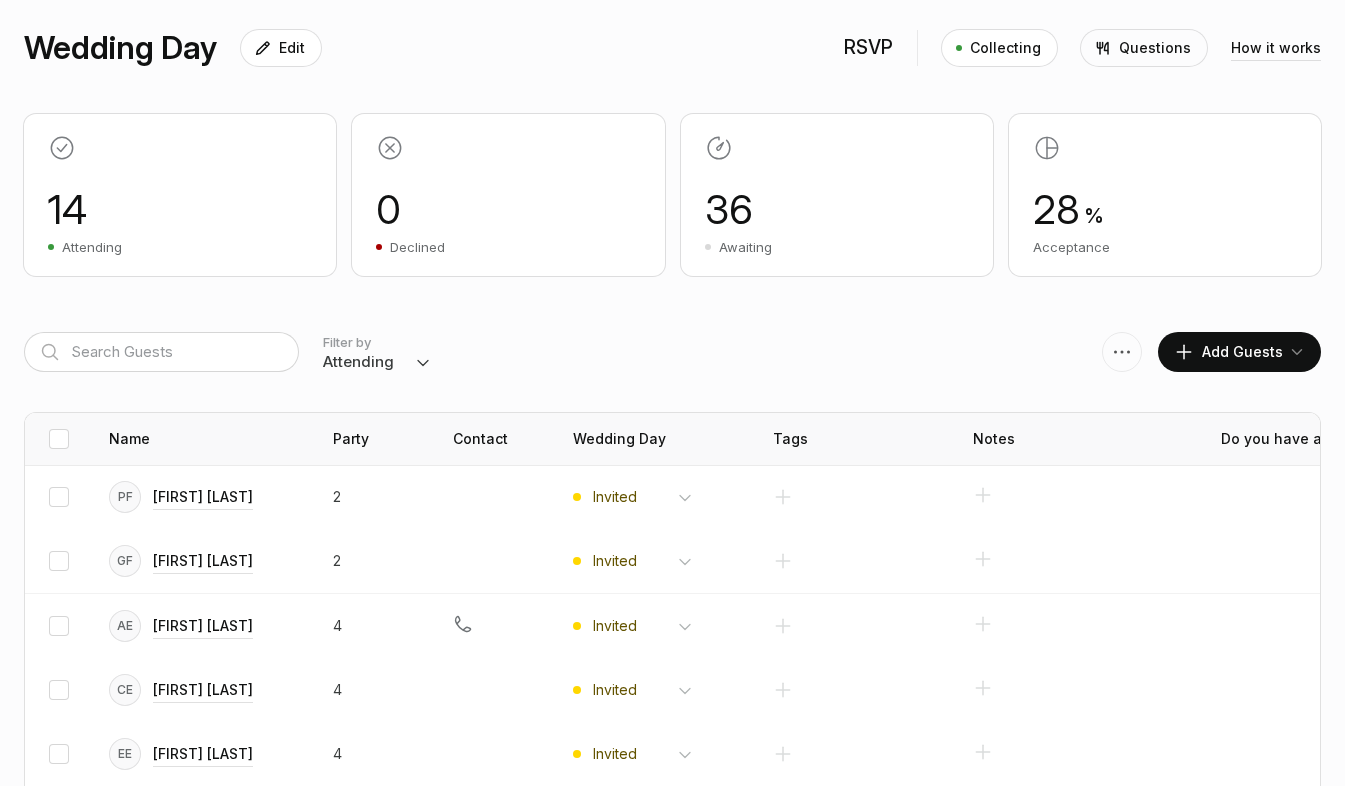 click on "Everyone
Attending
Declined
Awaiting
Not Invited" at bounding box center [377, 362] 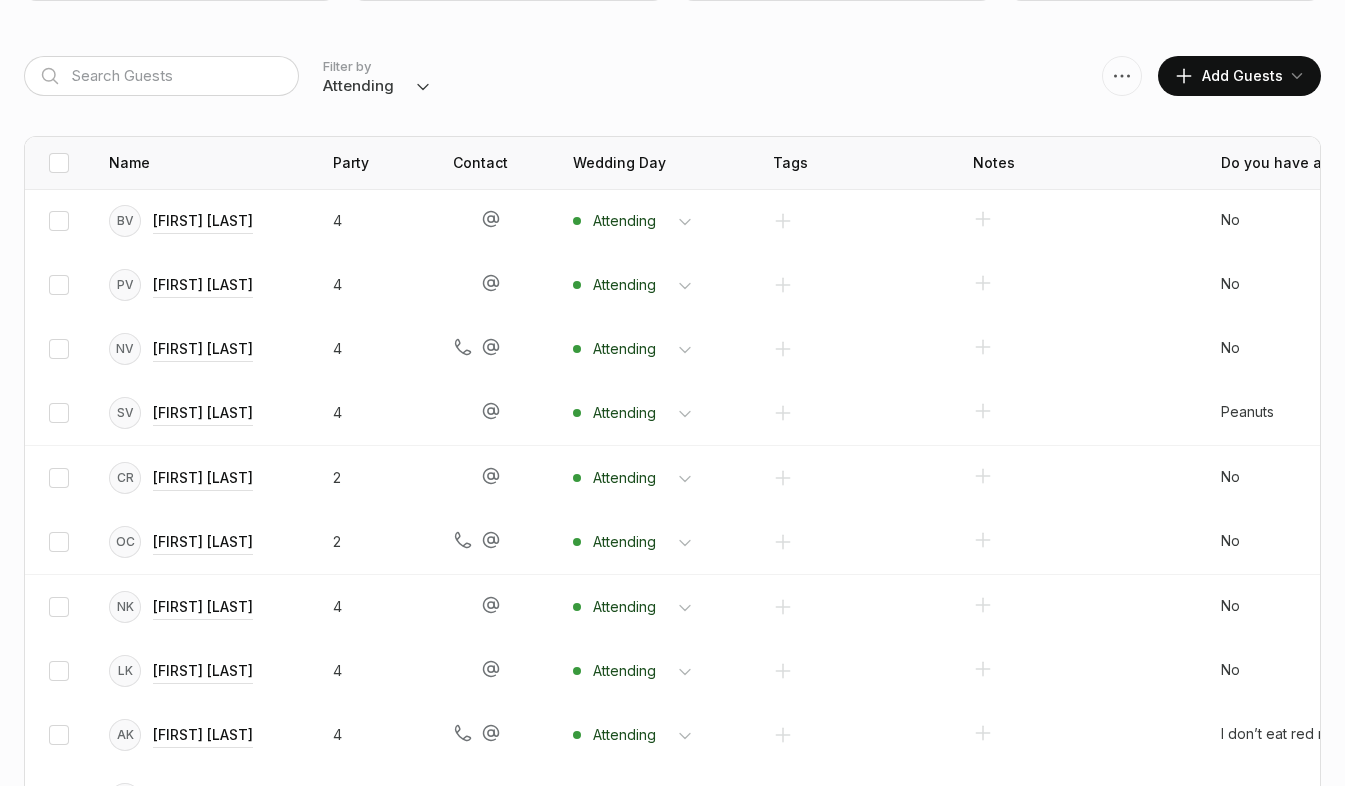 scroll, scrollTop: 476, scrollLeft: 0, axis: vertical 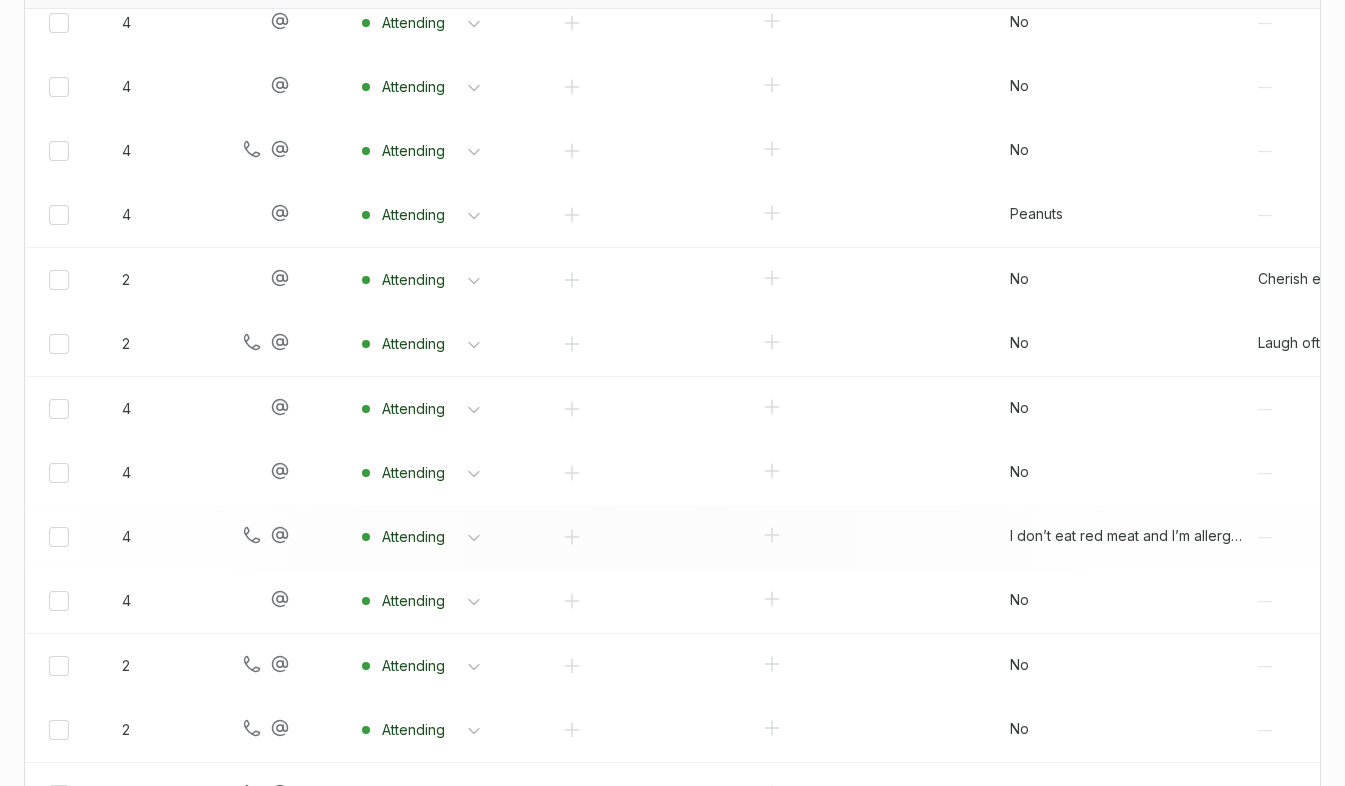 click on "I don’t eat red meat and I’m allergic to coconut" at bounding box center [1126, 22] 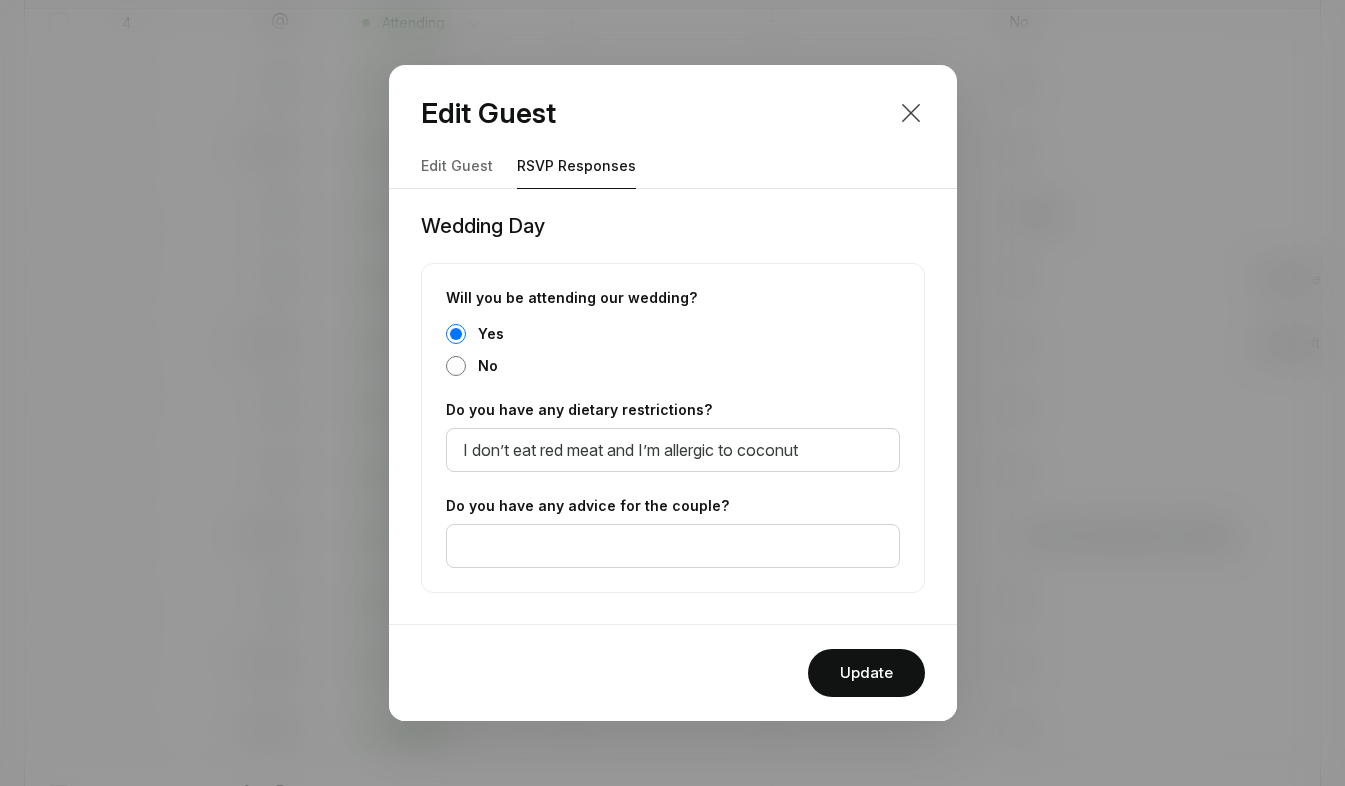 click at bounding box center (911, 113) 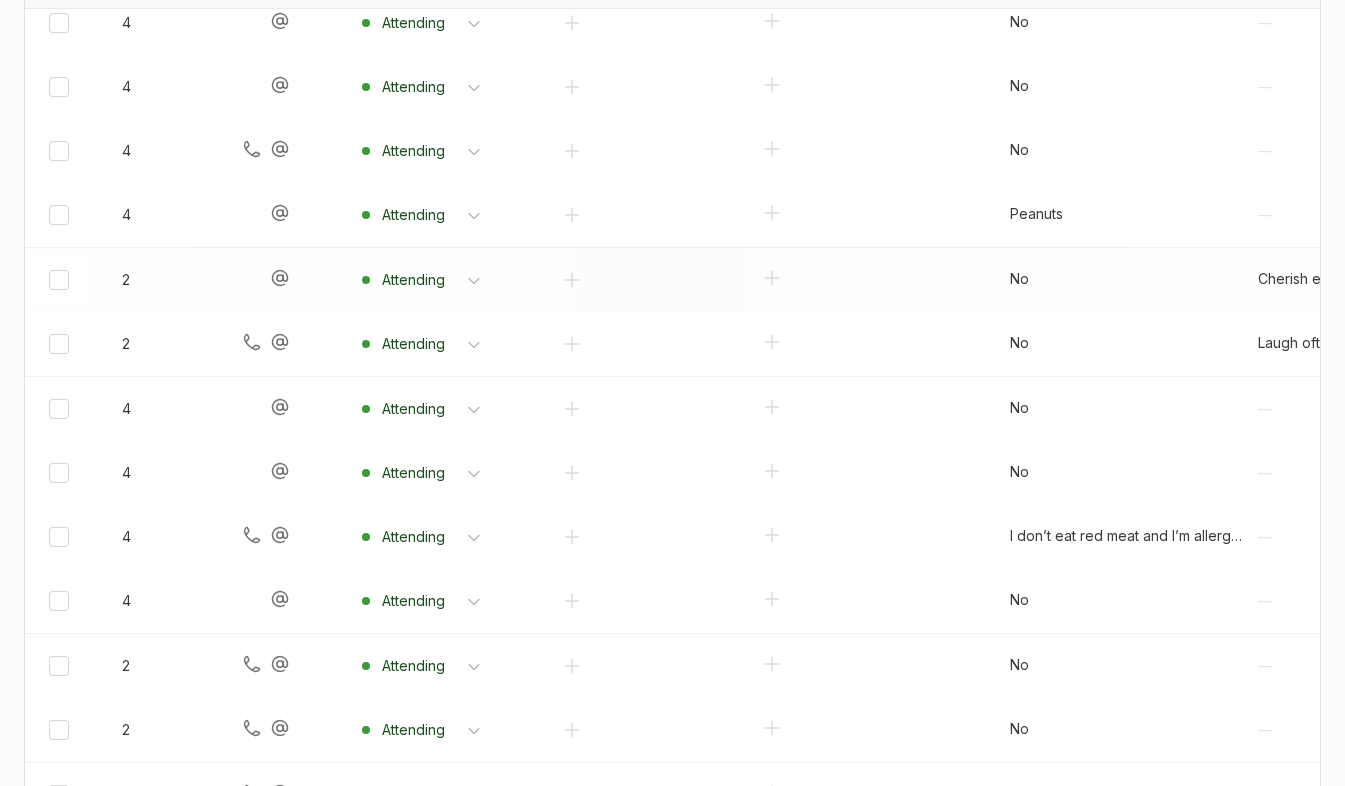 scroll, scrollTop: 0, scrollLeft: 0, axis: both 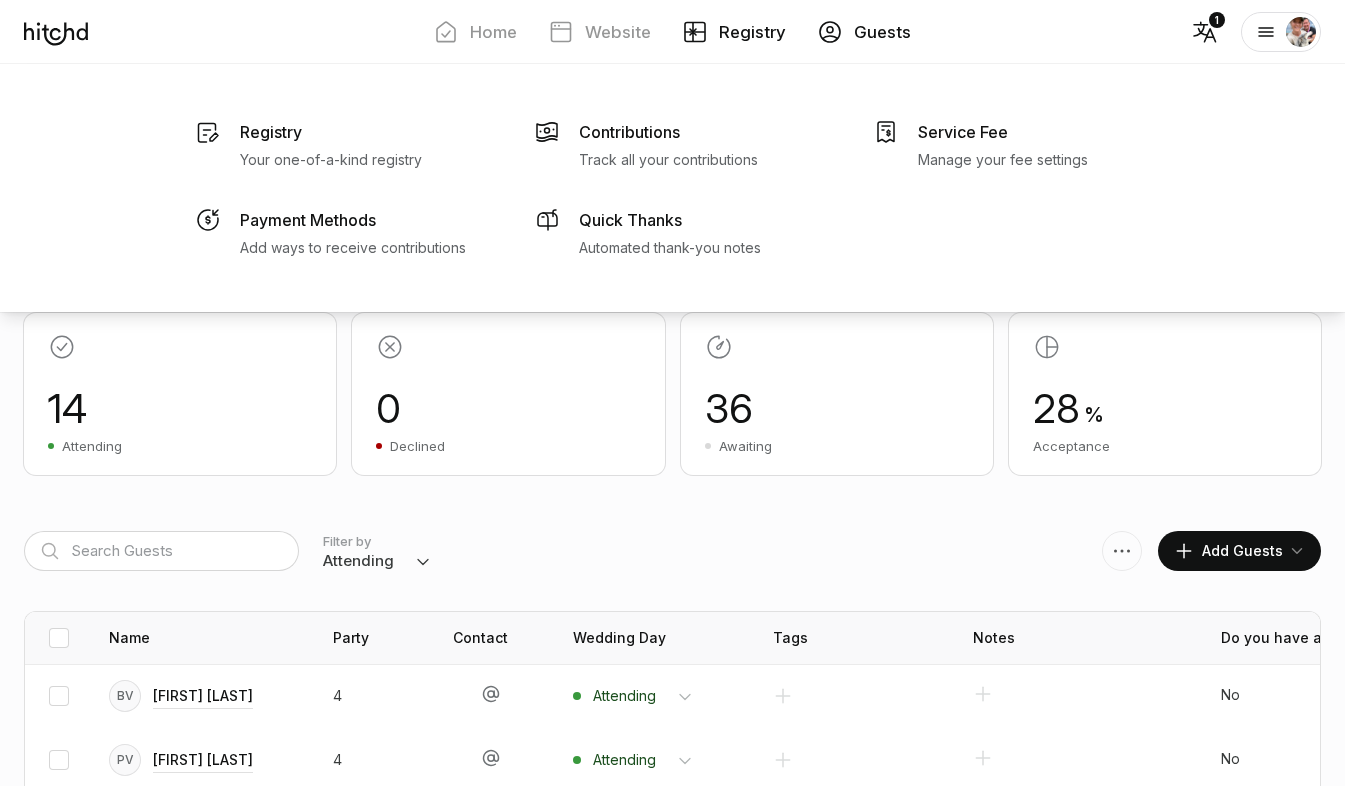 click on "Registry" at bounding box center (752, 32) 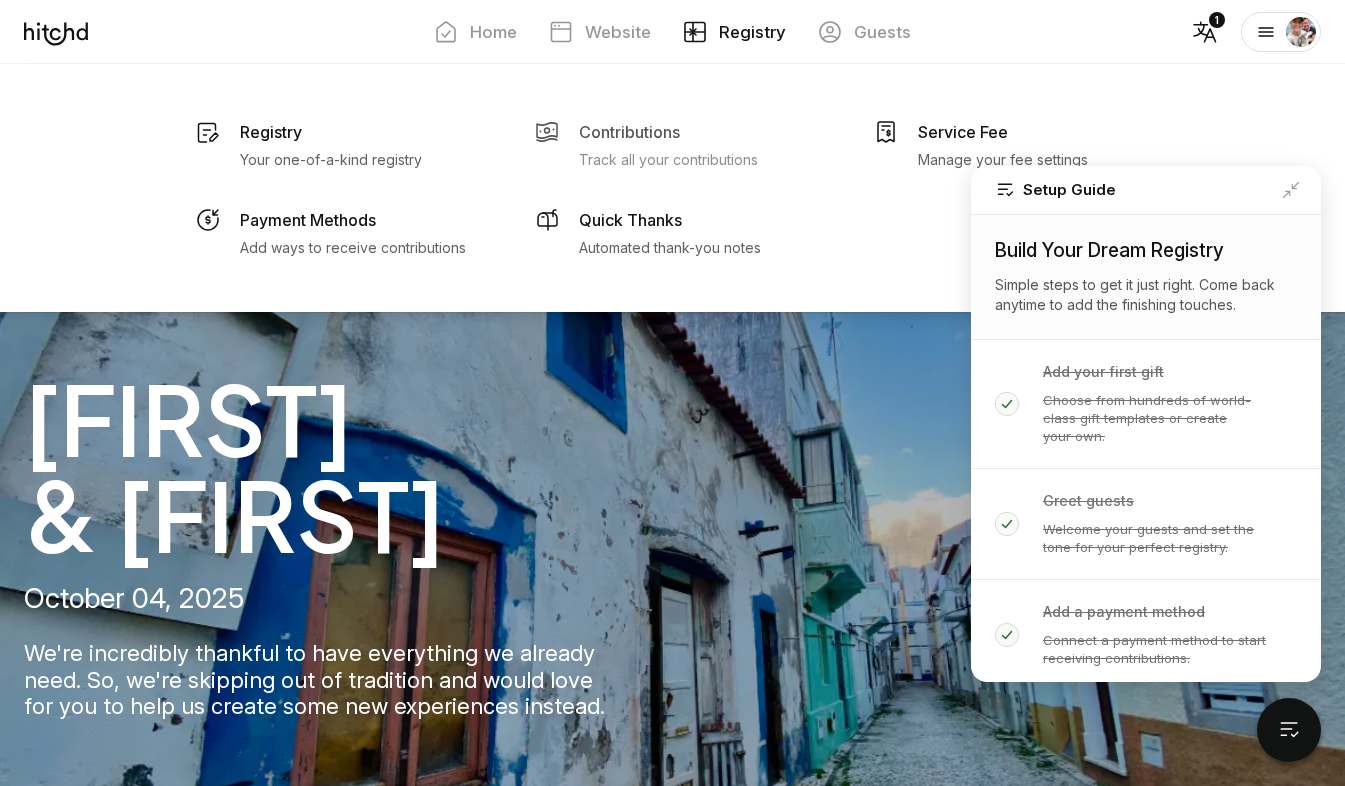 click on "Contributions" at bounding box center (271, 132) 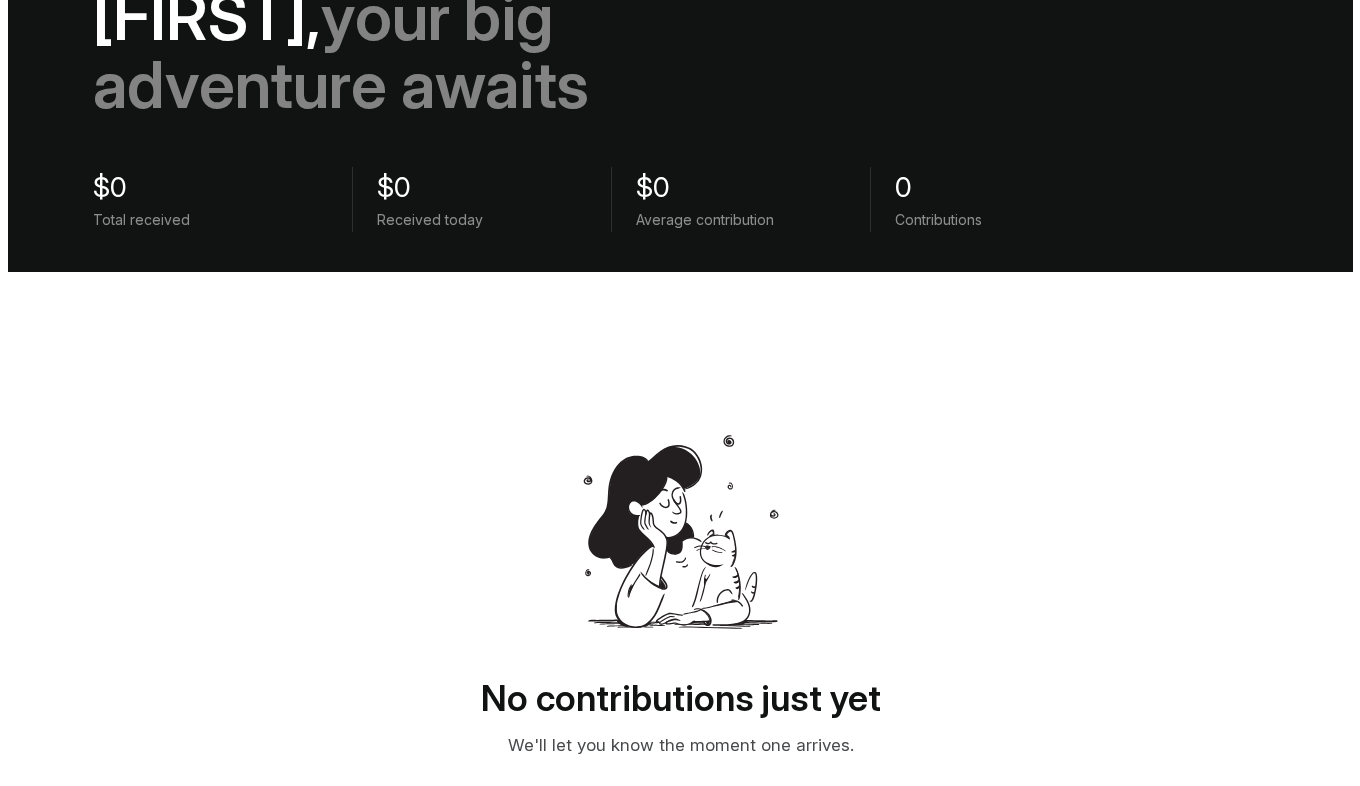 scroll, scrollTop: 0, scrollLeft: 0, axis: both 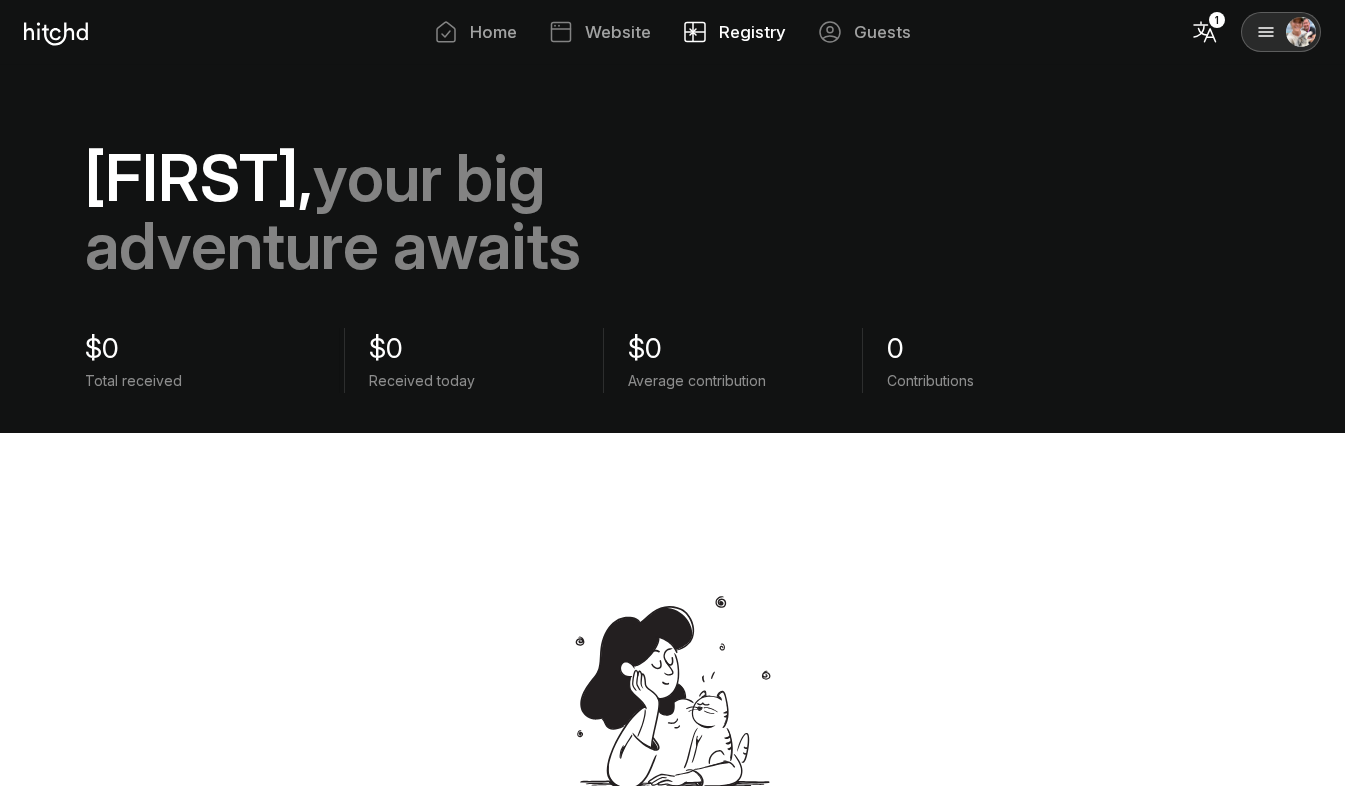click on "Account
Help
Log Out" at bounding box center [1269, 32] 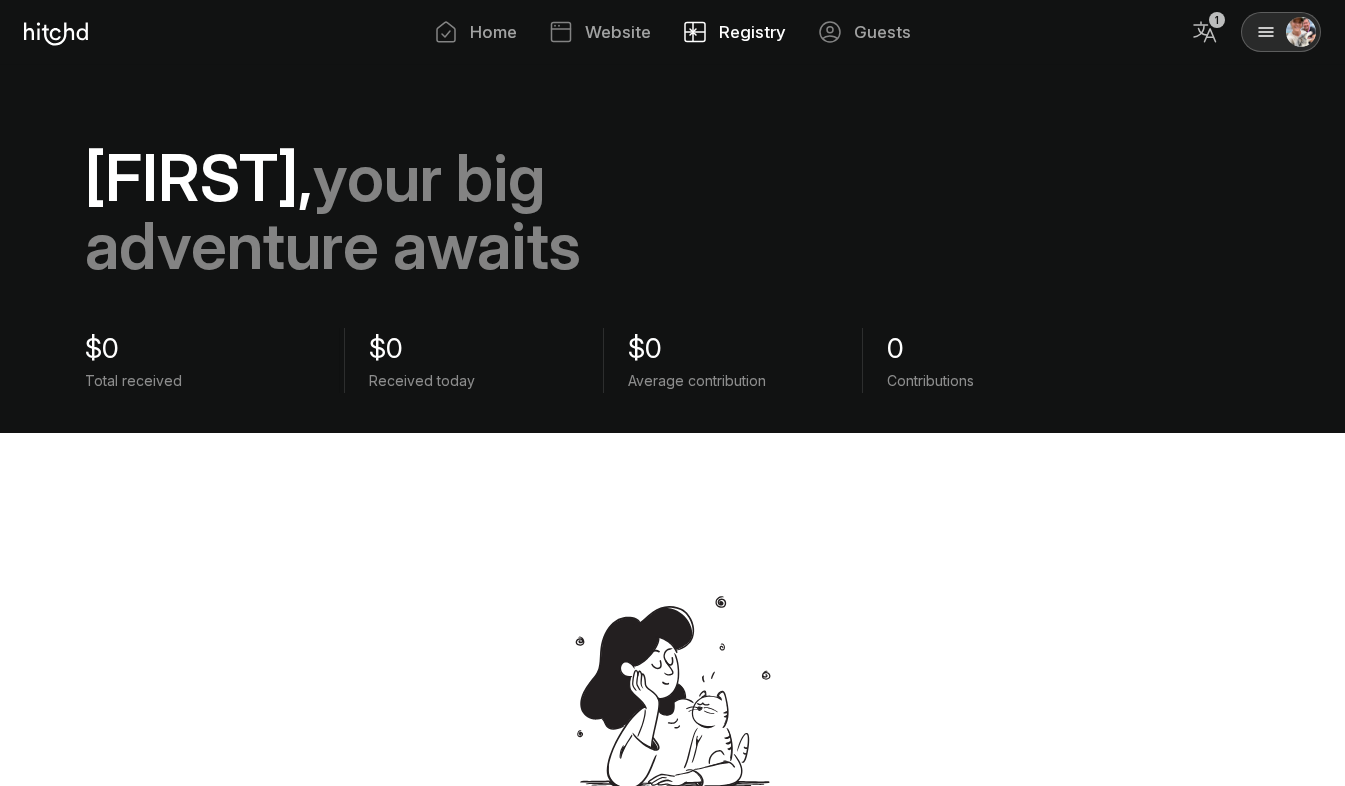 click on "1" at bounding box center (1217, 20) 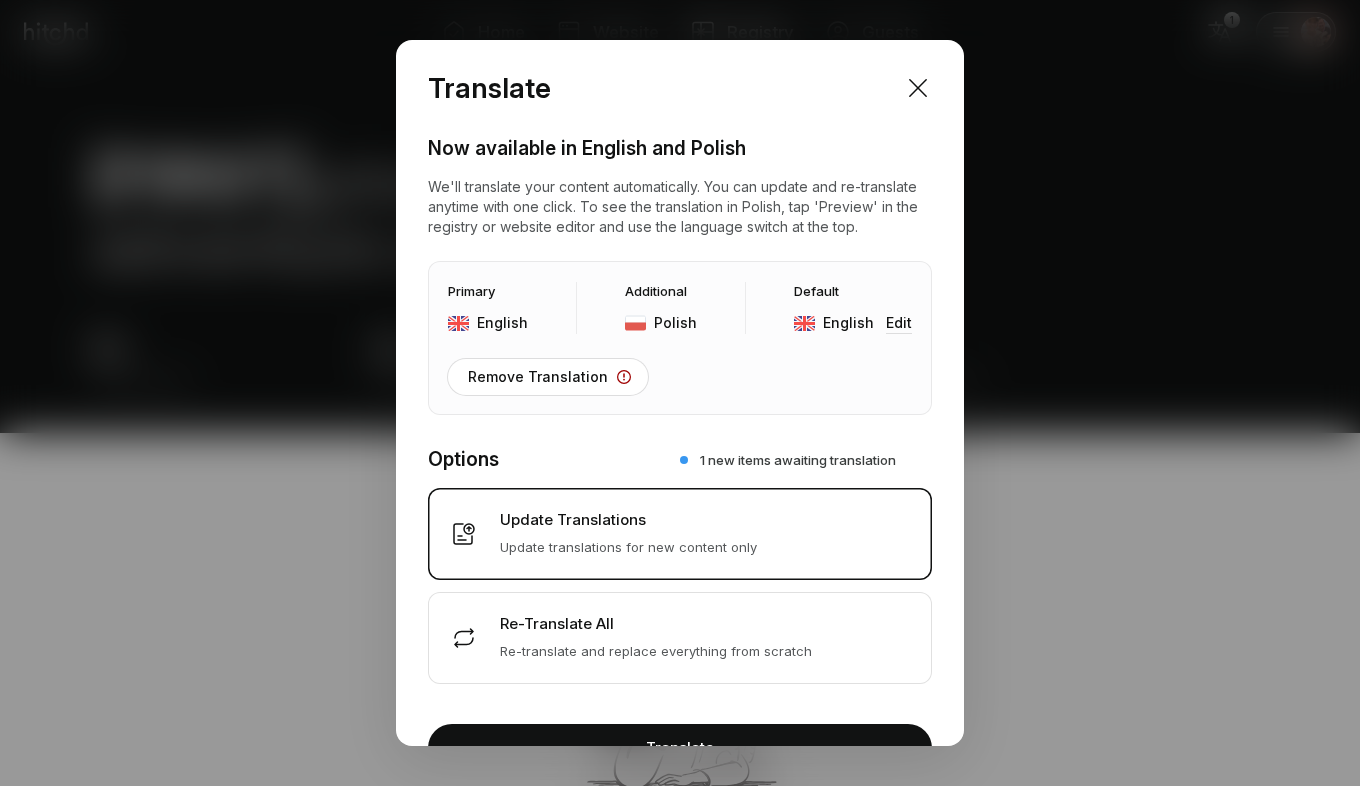 click on "Update Translations
Update translations for new content only" at bounding box center [680, 534] 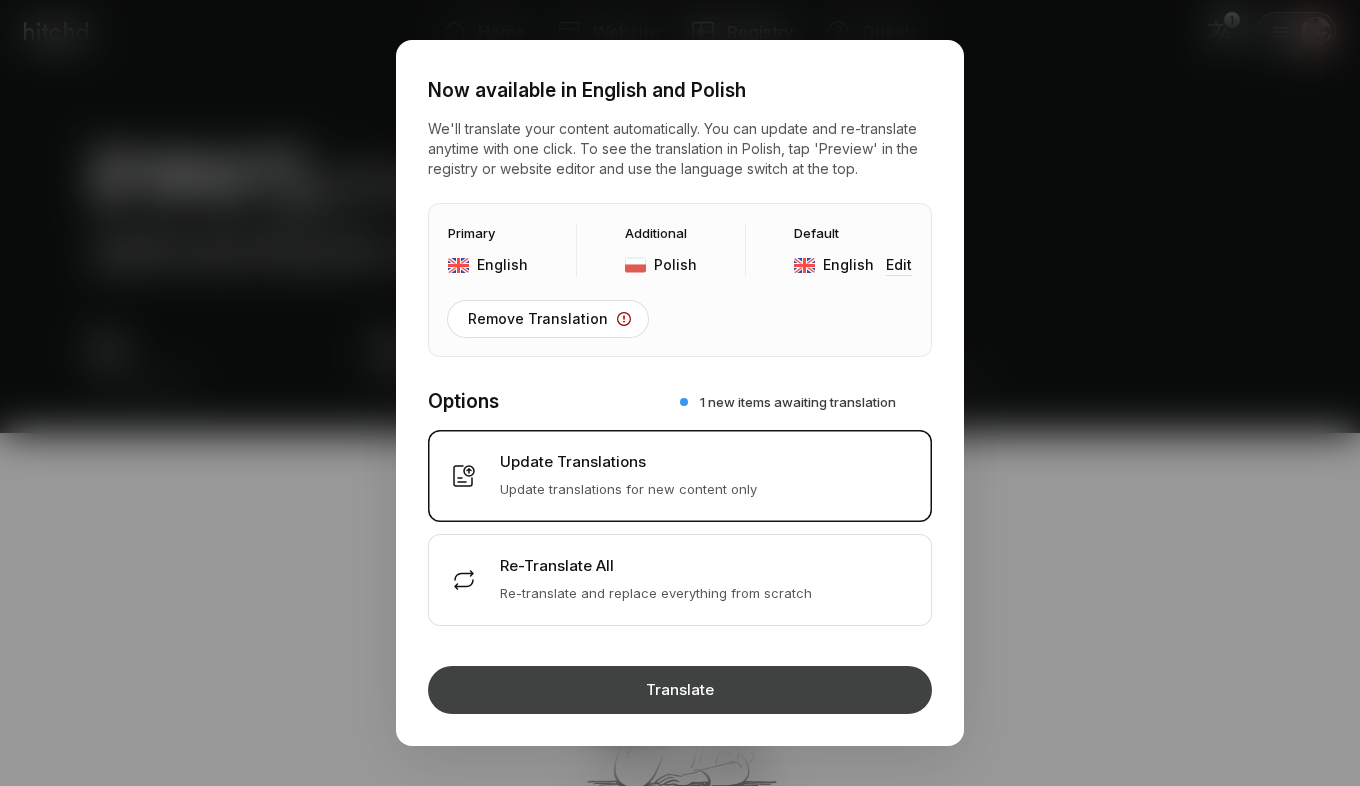 click on "Translate" at bounding box center [680, 690] 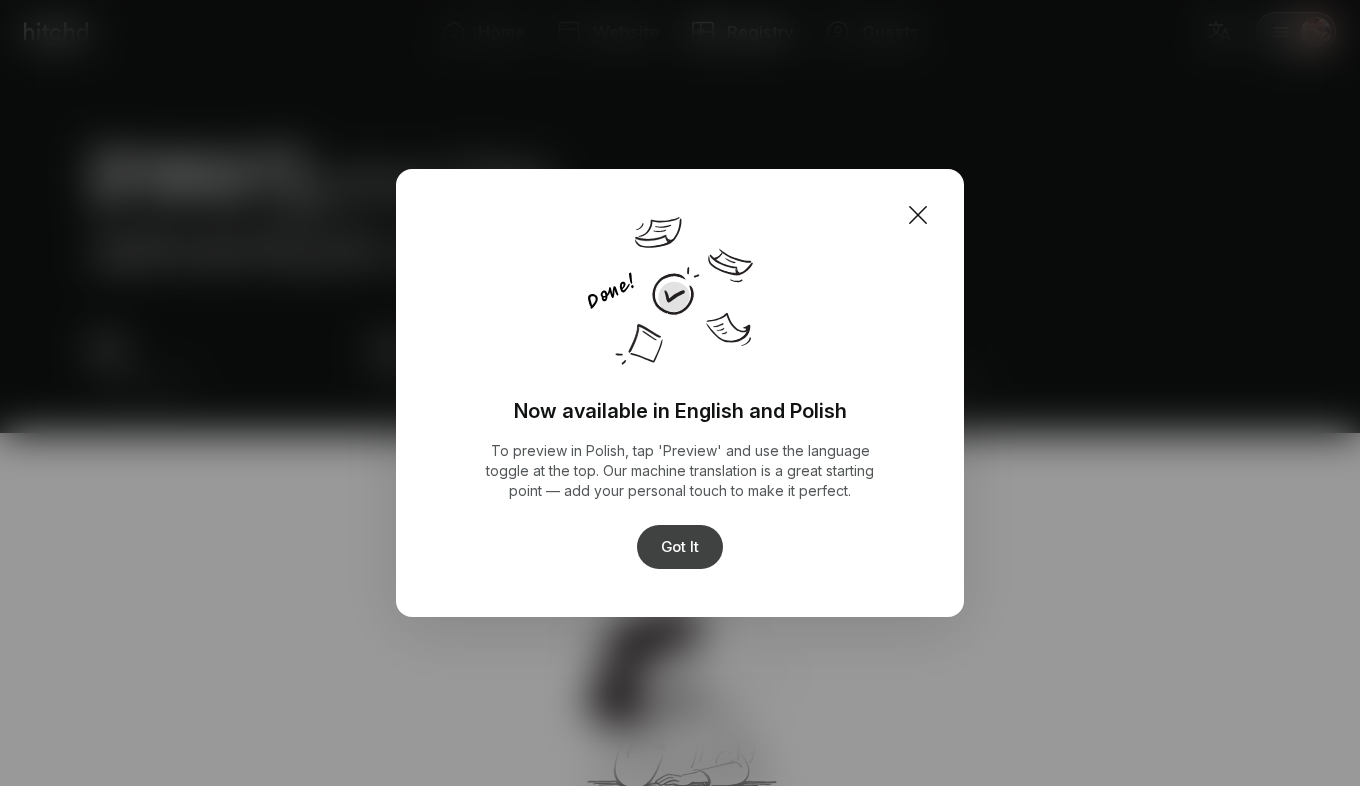 click on "Got It" at bounding box center (680, 547) 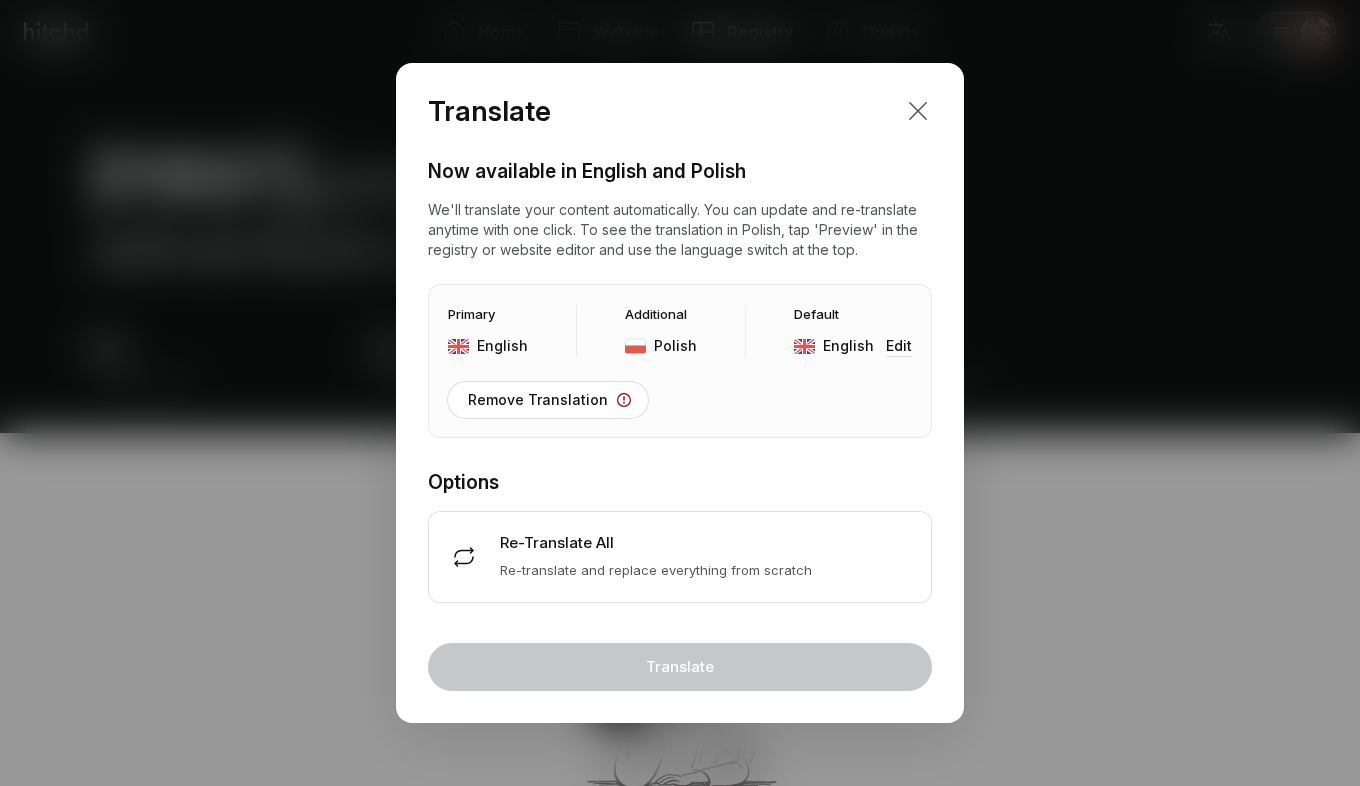 click at bounding box center (918, 111) 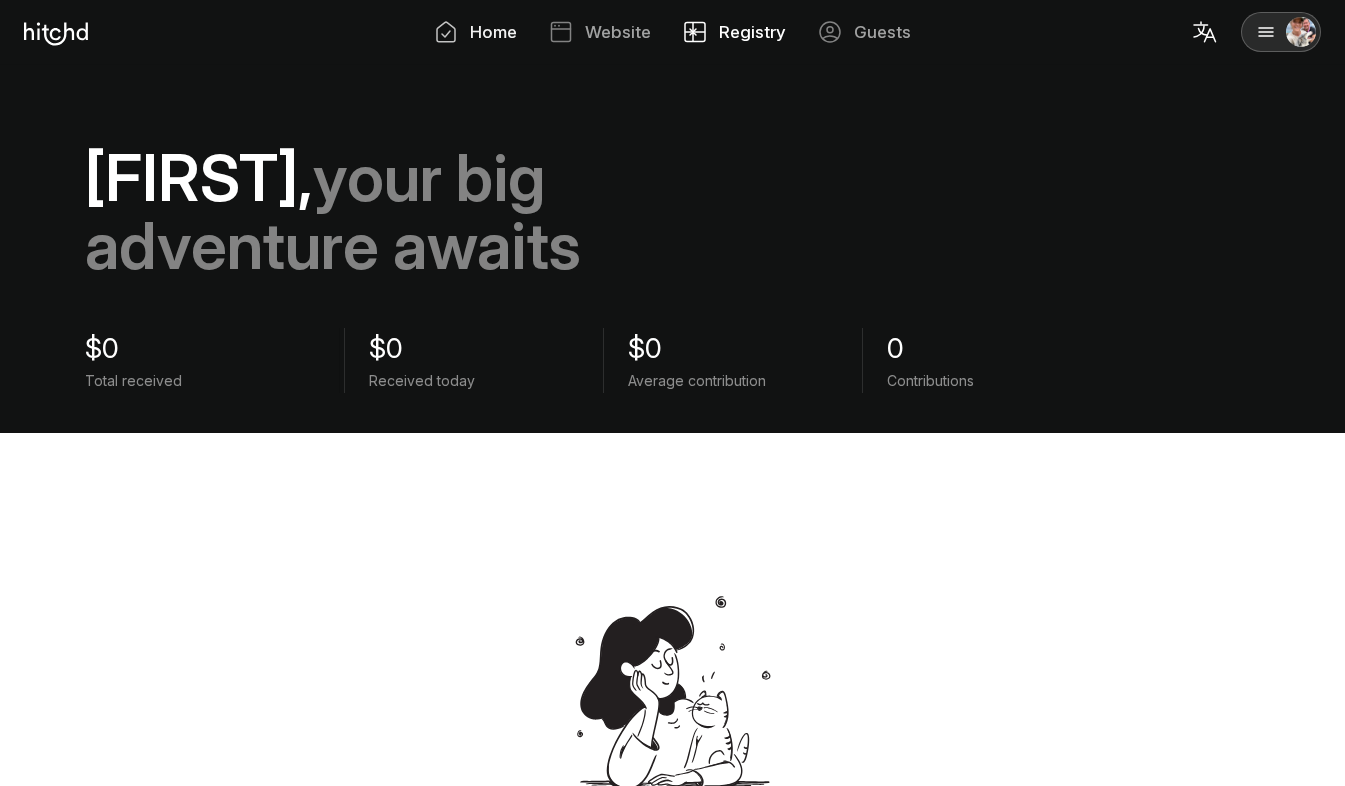 click at bounding box center [446, 32] 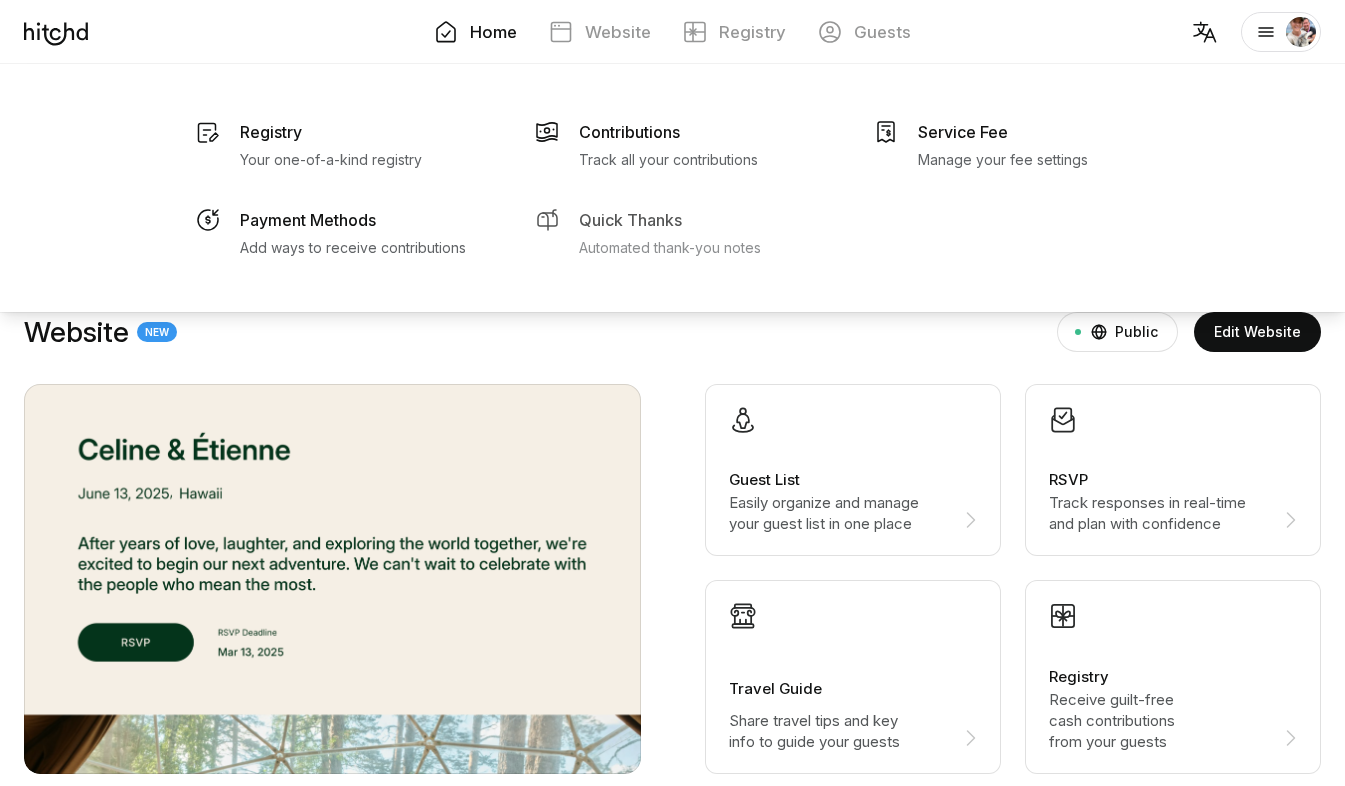 click on "Quick Thanks" at bounding box center [271, 132] 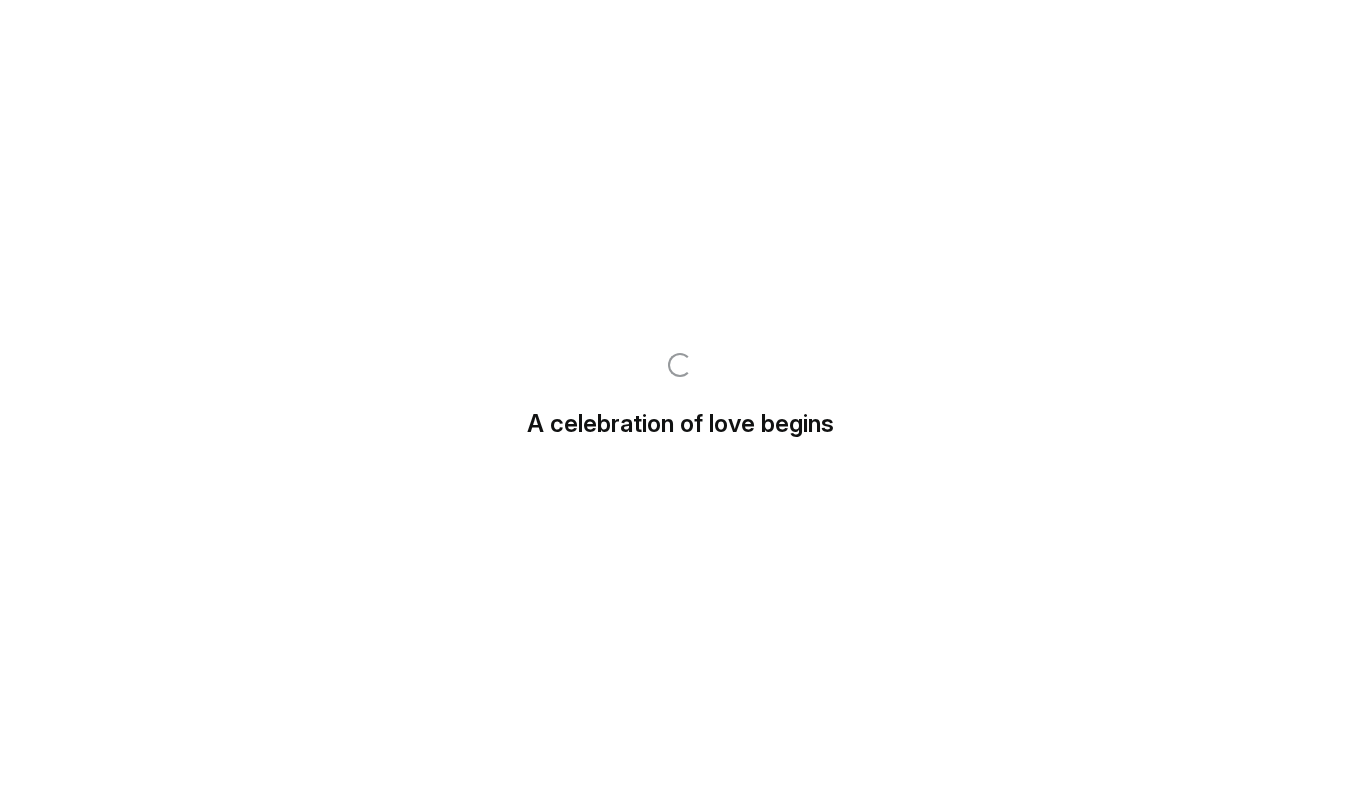scroll, scrollTop: 0, scrollLeft: 0, axis: both 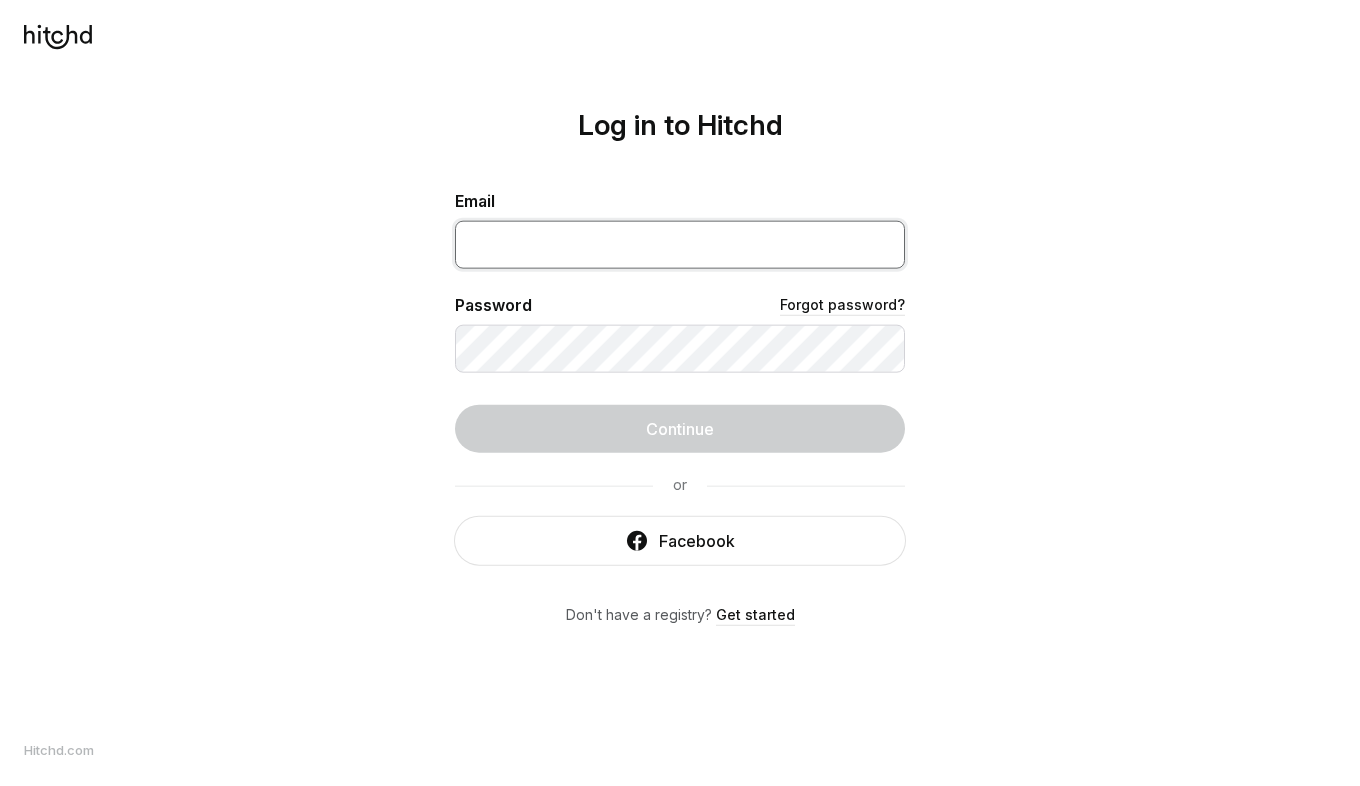 type on "[EMAIL]" 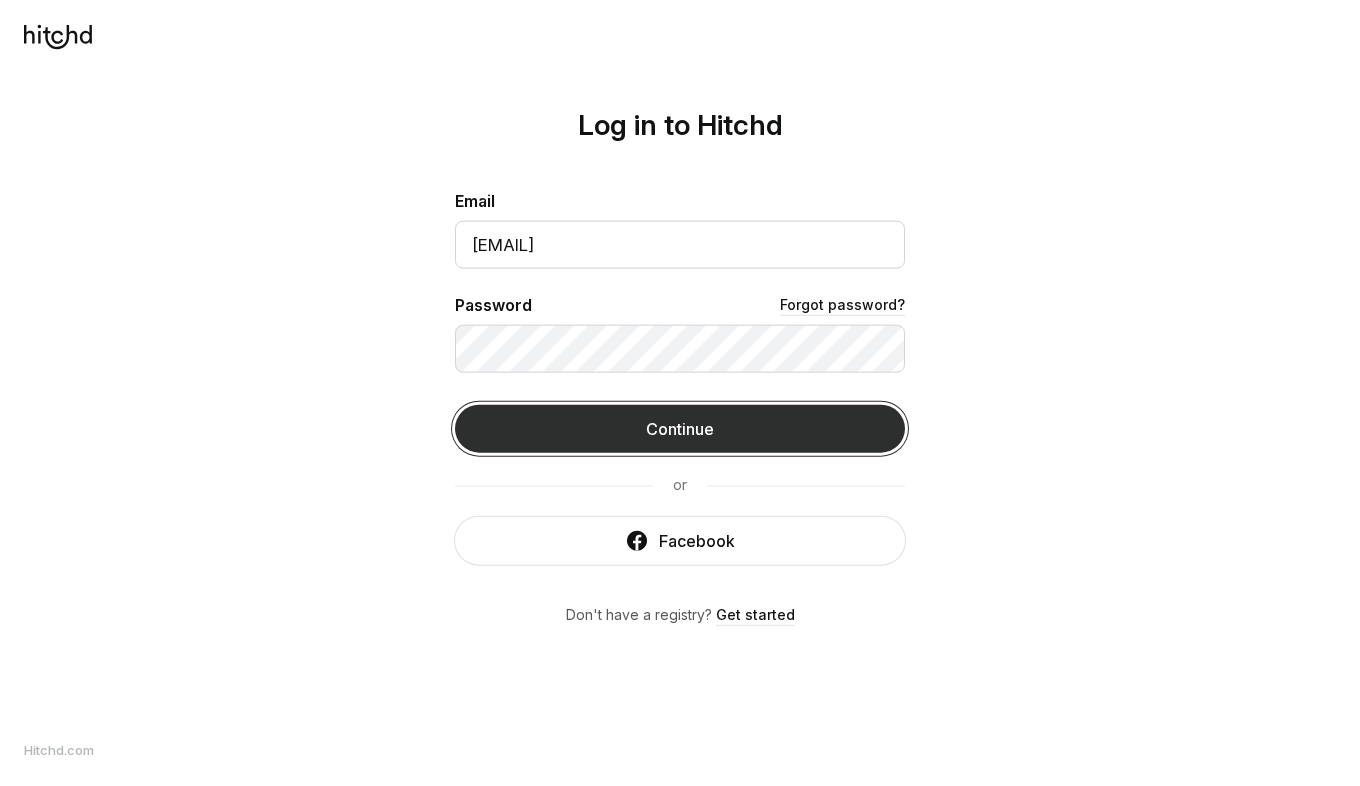click on "Continue" at bounding box center [680, 429] 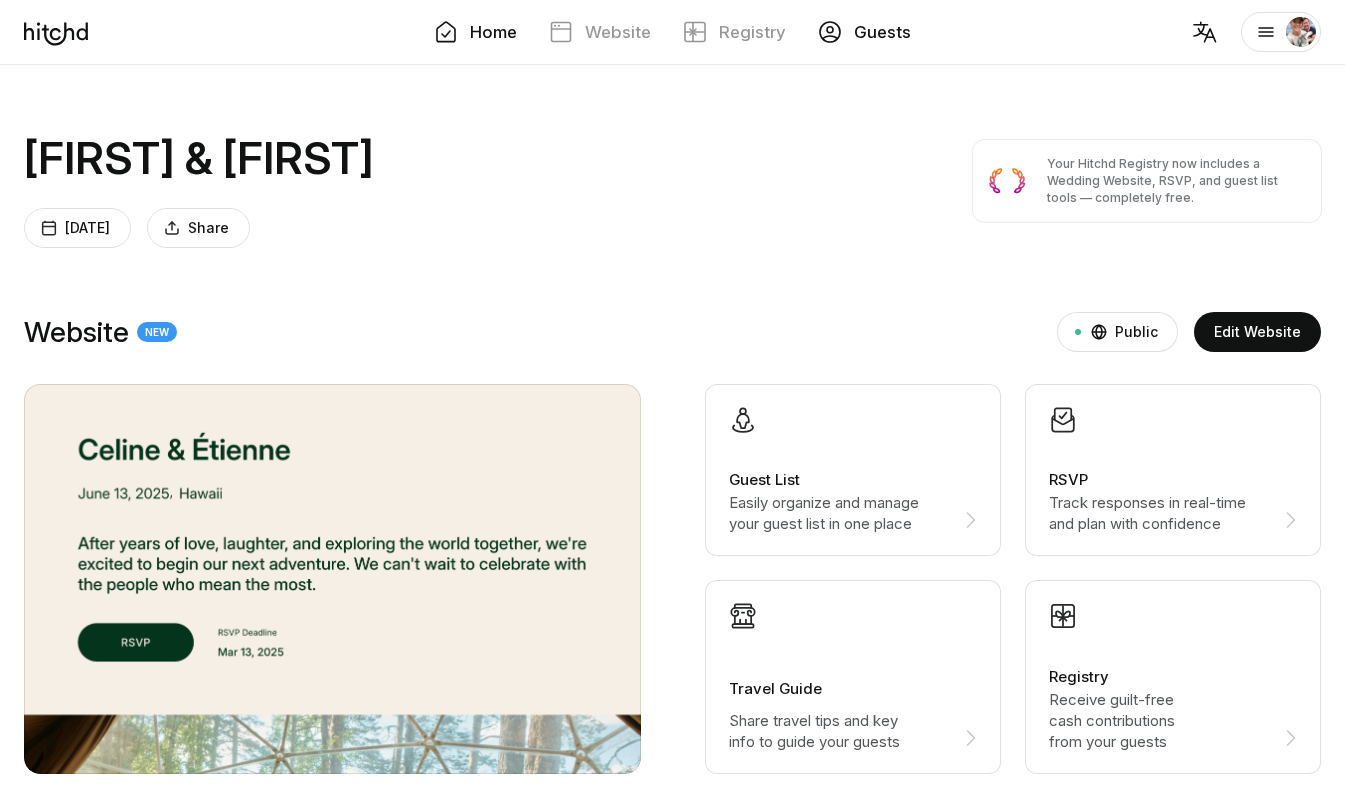 click on "Guests" at bounding box center (882, 32) 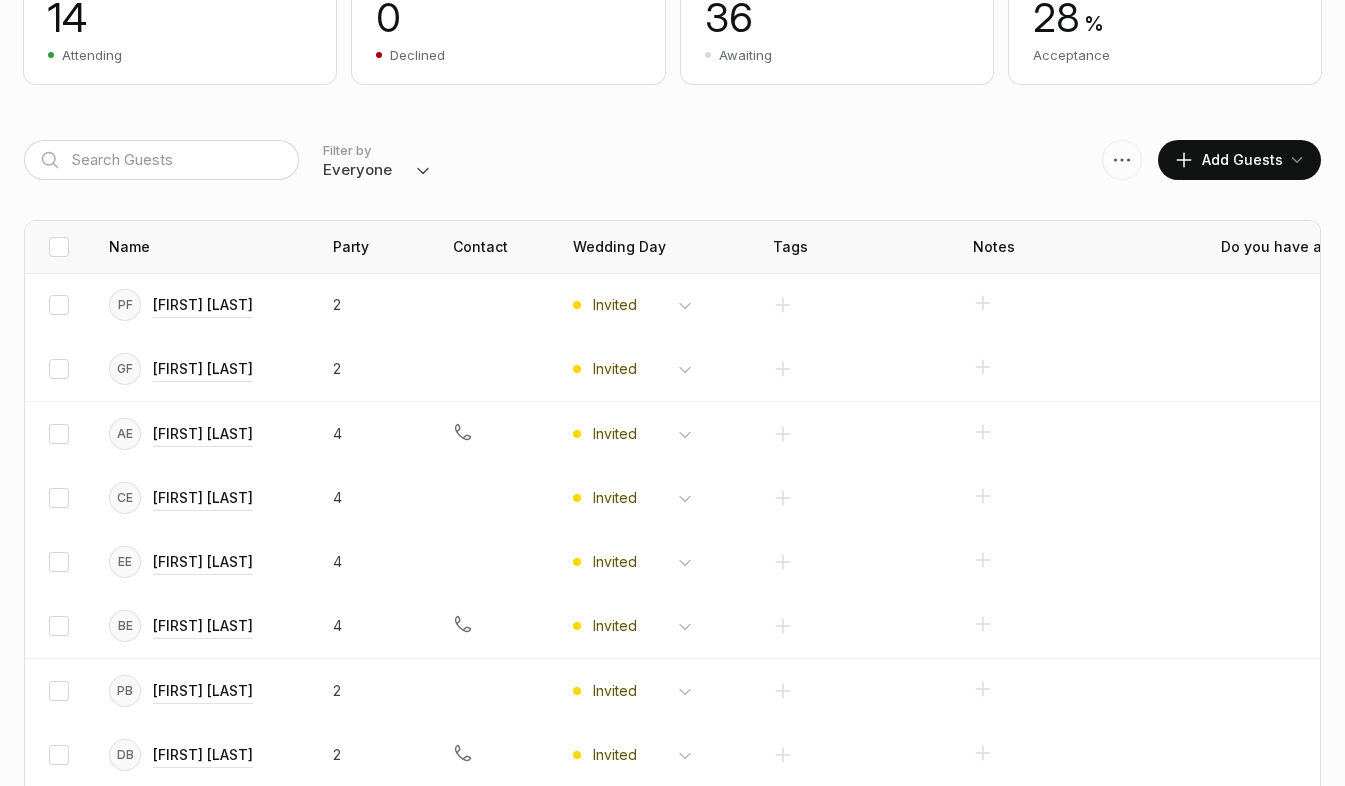 scroll, scrollTop: 393, scrollLeft: 0, axis: vertical 